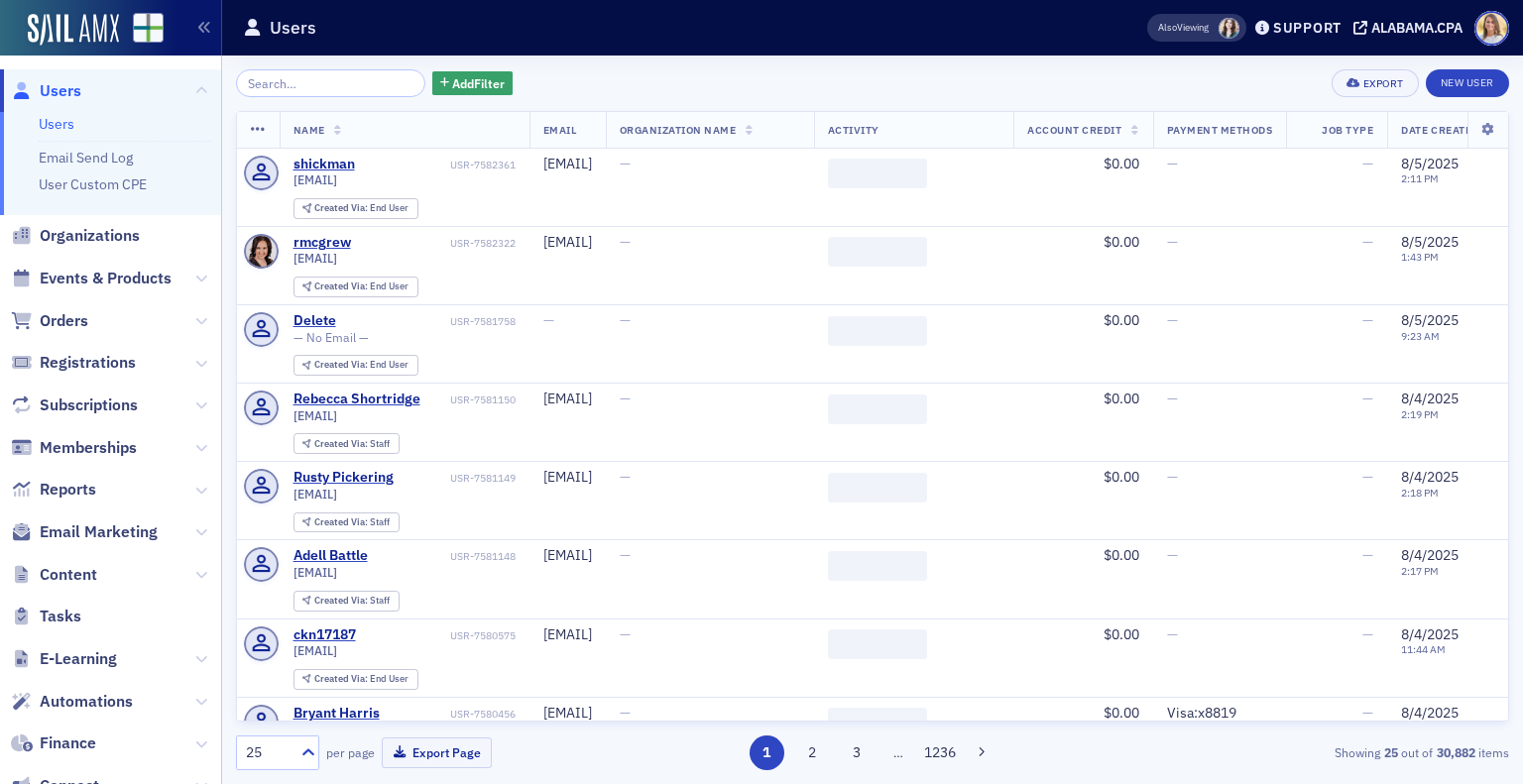scroll, scrollTop: 0, scrollLeft: 0, axis: both 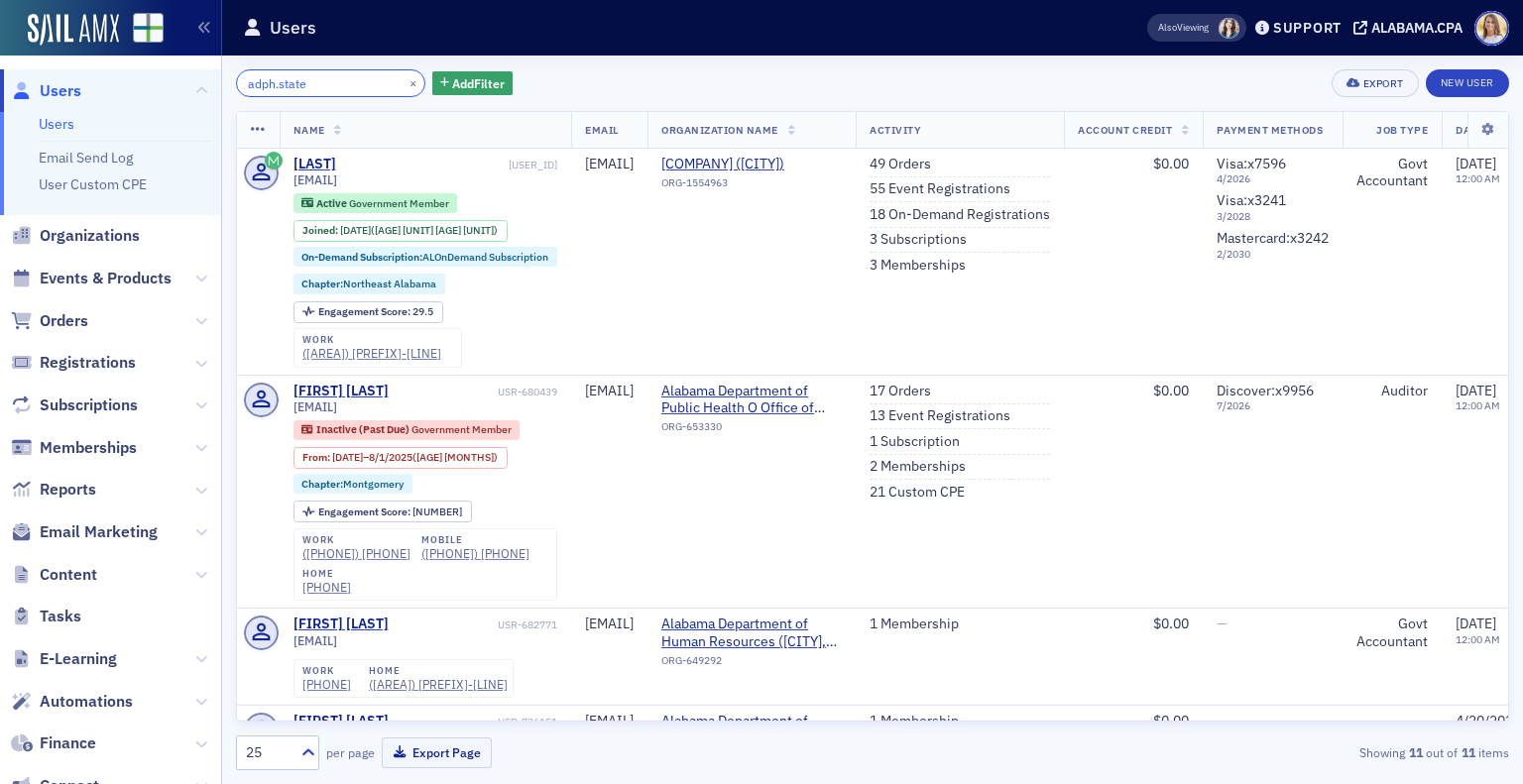 drag, startPoint x: 336, startPoint y: 85, endPoint x: 165, endPoint y: 83, distance: 171.0117 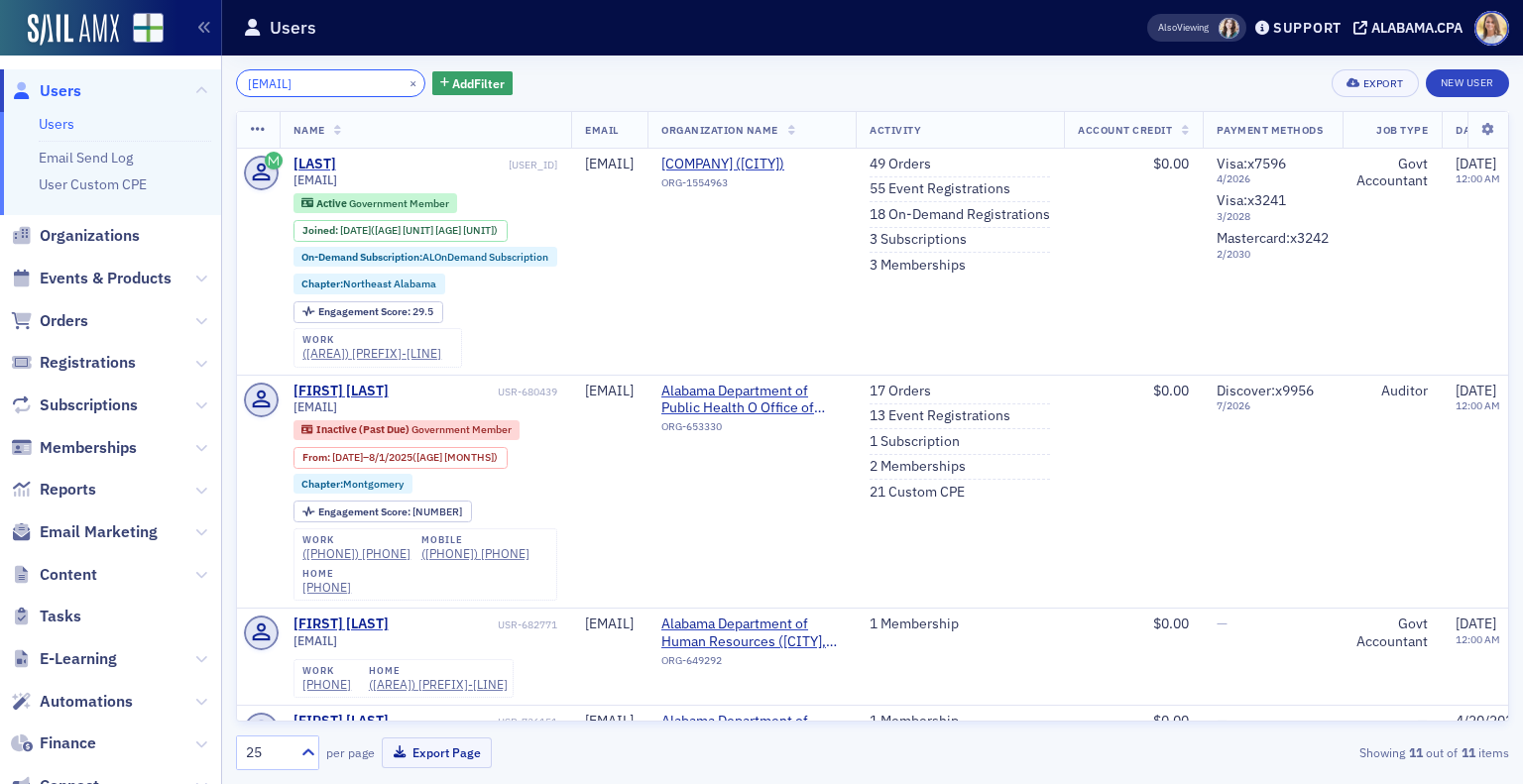 scroll, scrollTop: 0, scrollLeft: 36, axis: horizontal 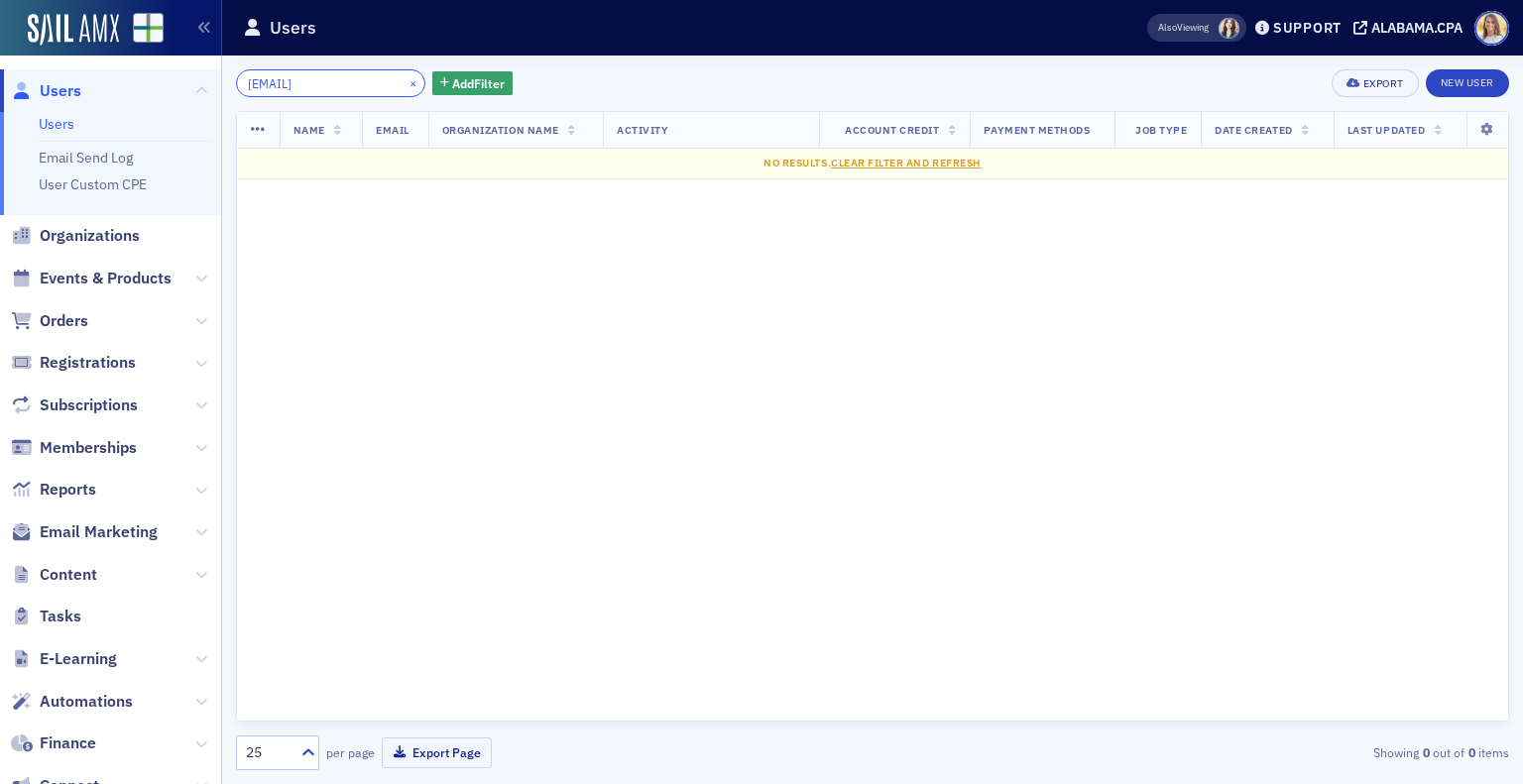type on "[EMAIL]" 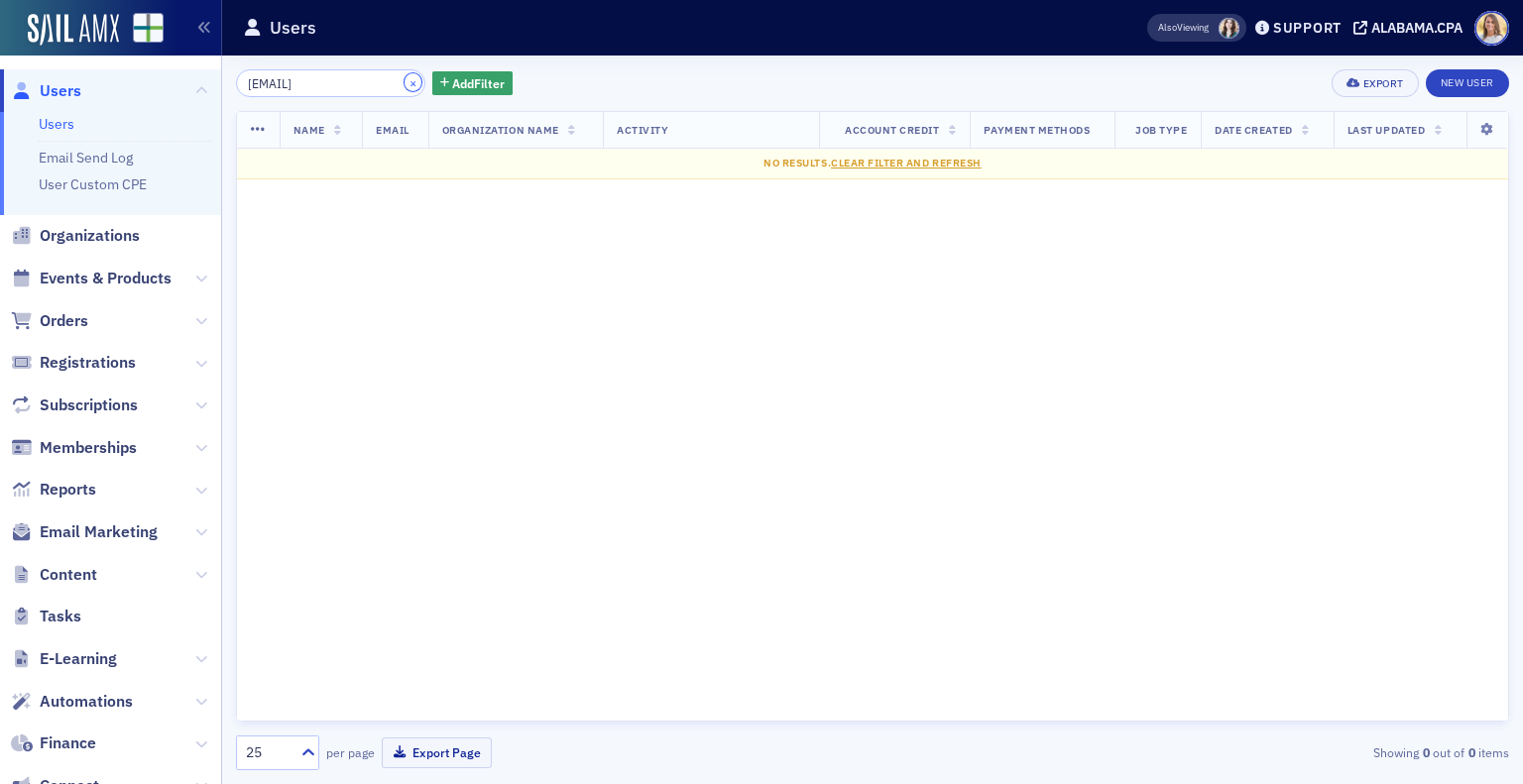 scroll, scrollTop: 0, scrollLeft: 0, axis: both 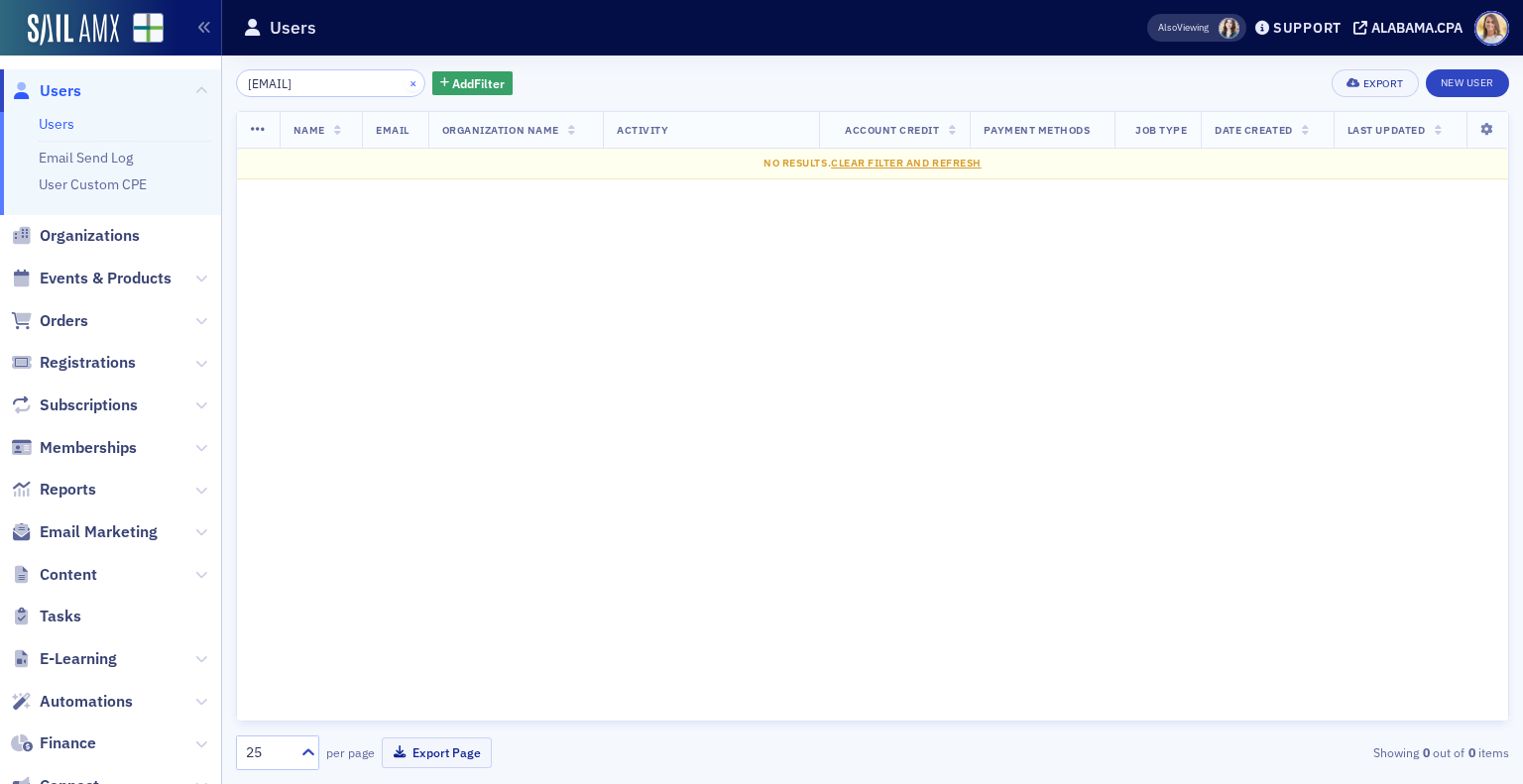 type 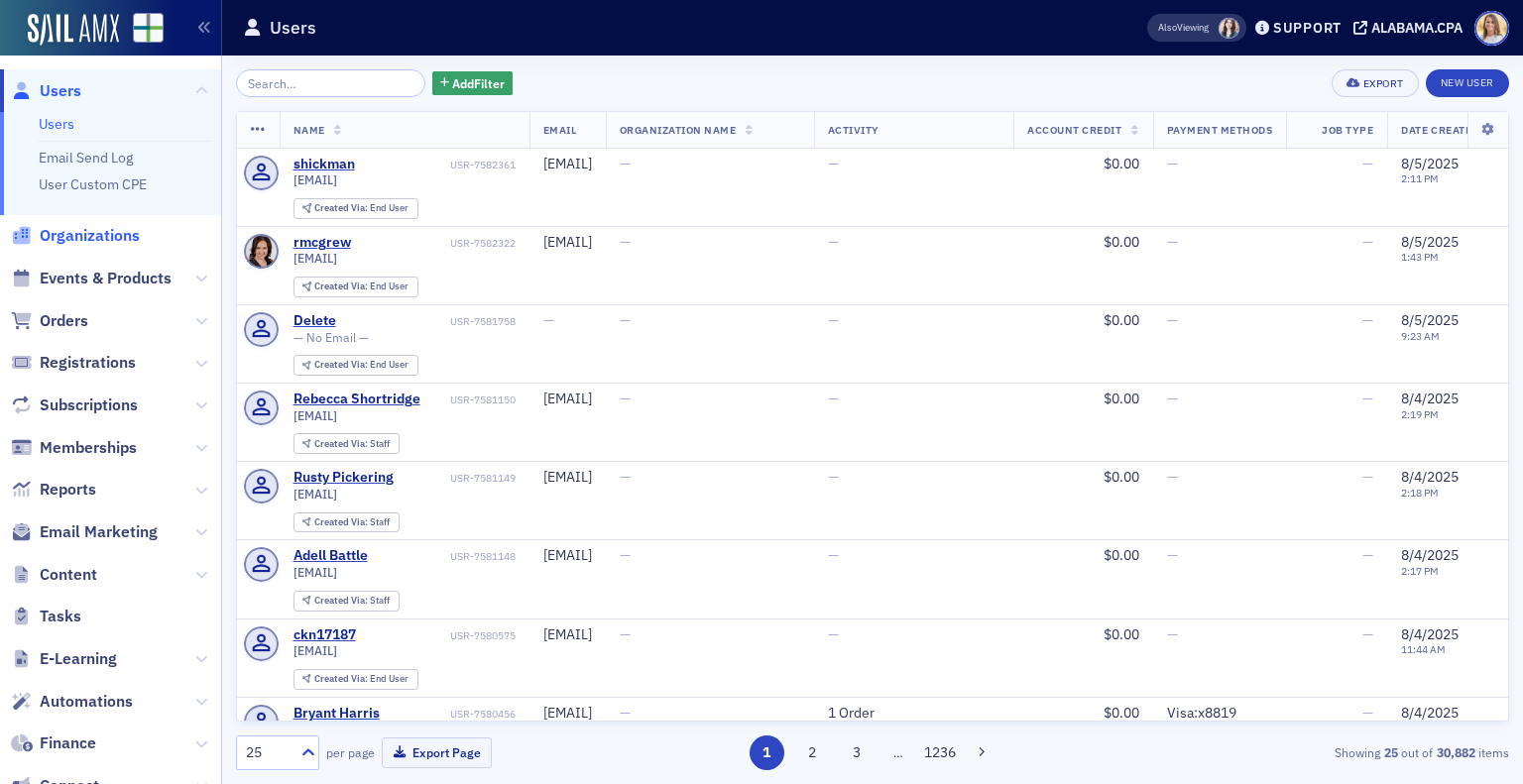 click on "Organizations" 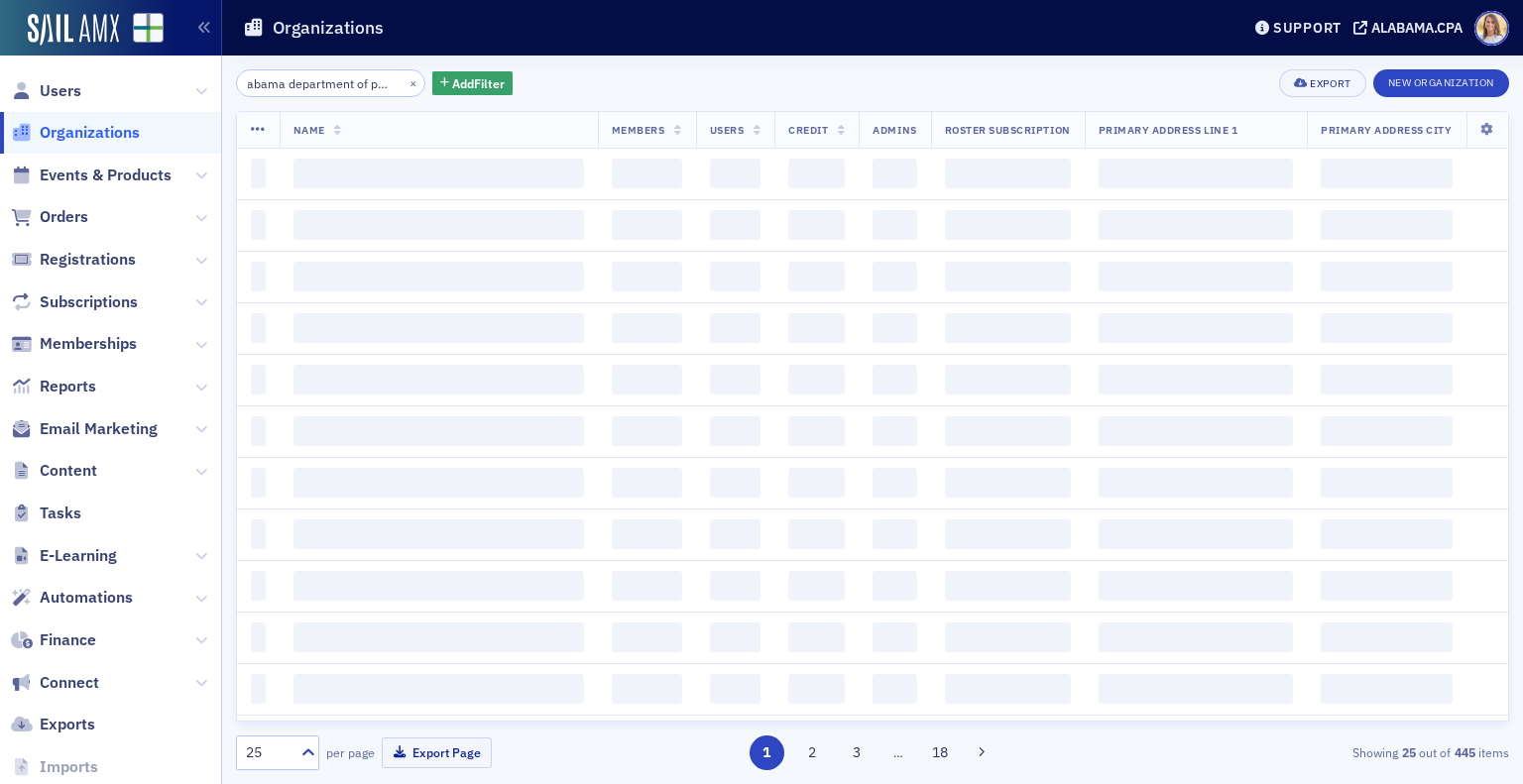 scroll, scrollTop: 0, scrollLeft: 28, axis: horizontal 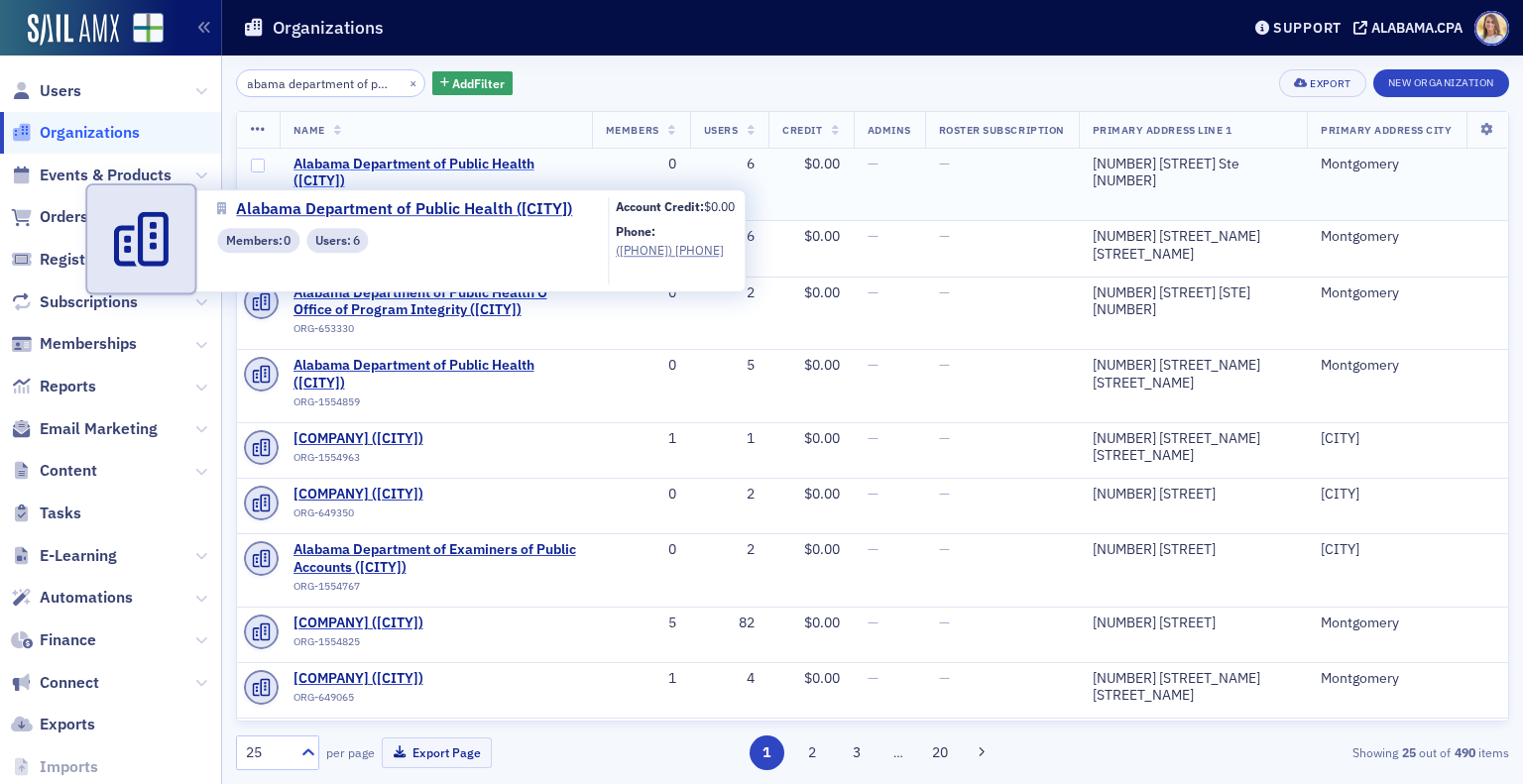 type on "alabama department of public" 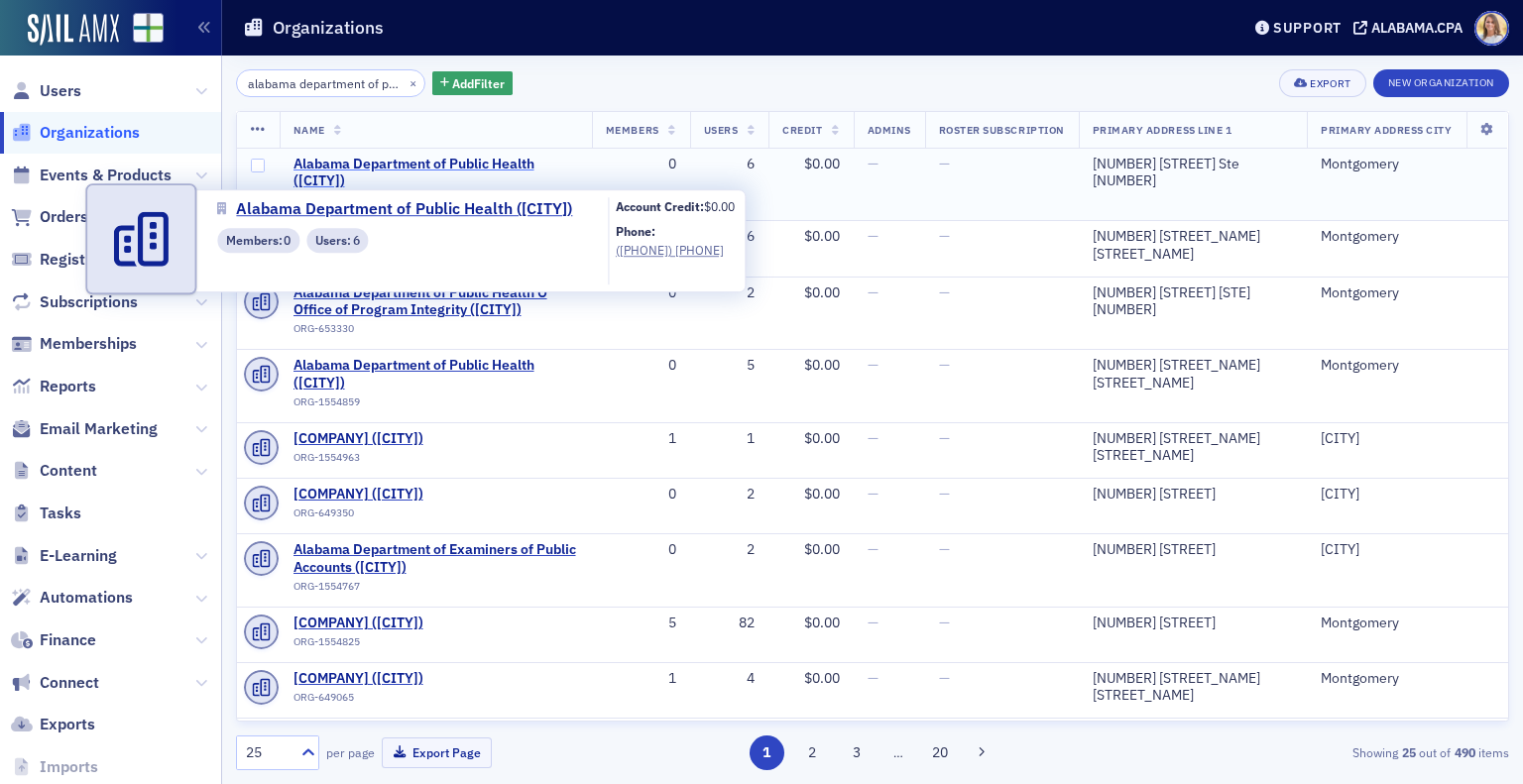 click on "Alabama Department of Public Health ([CITY])" 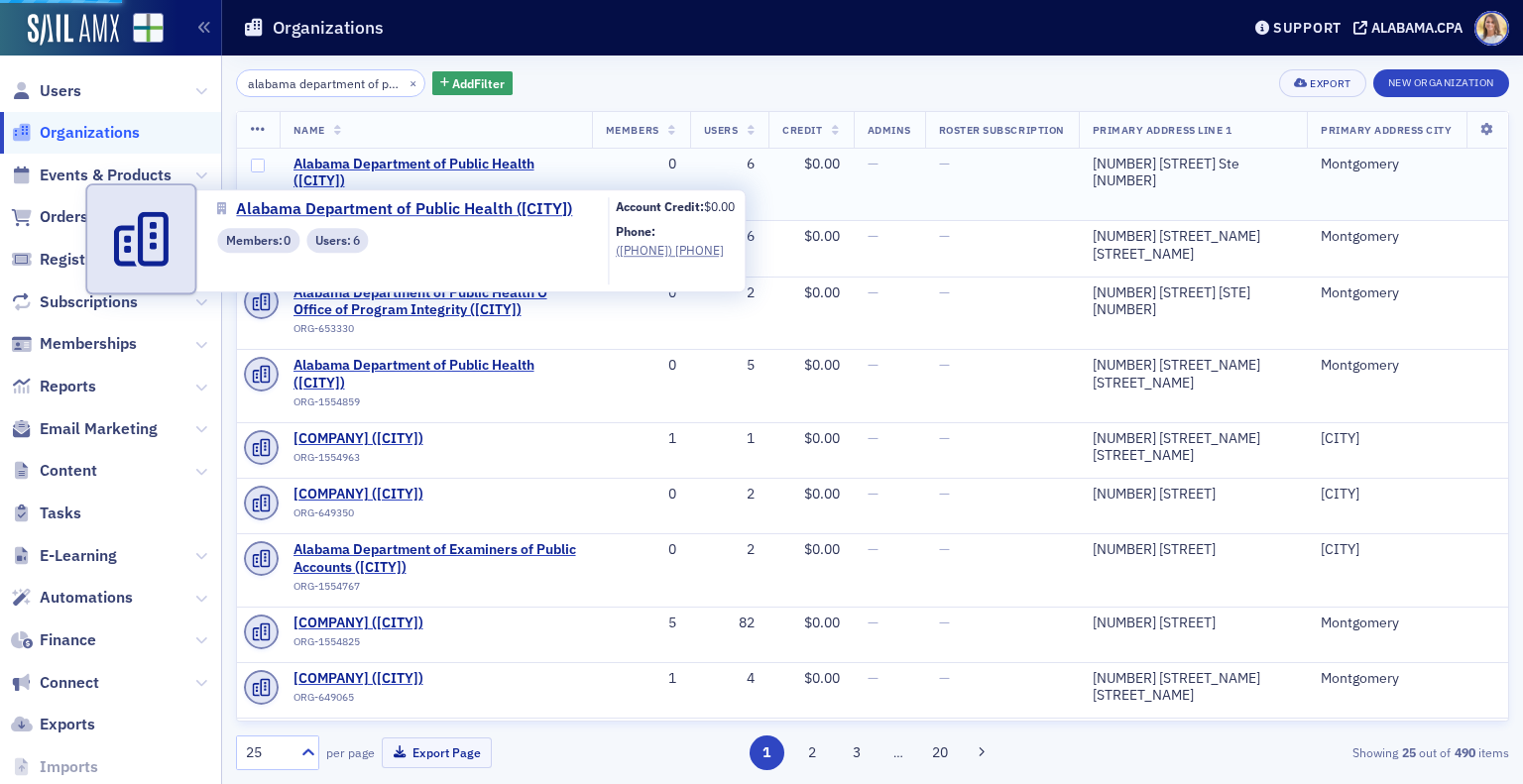 select on "US" 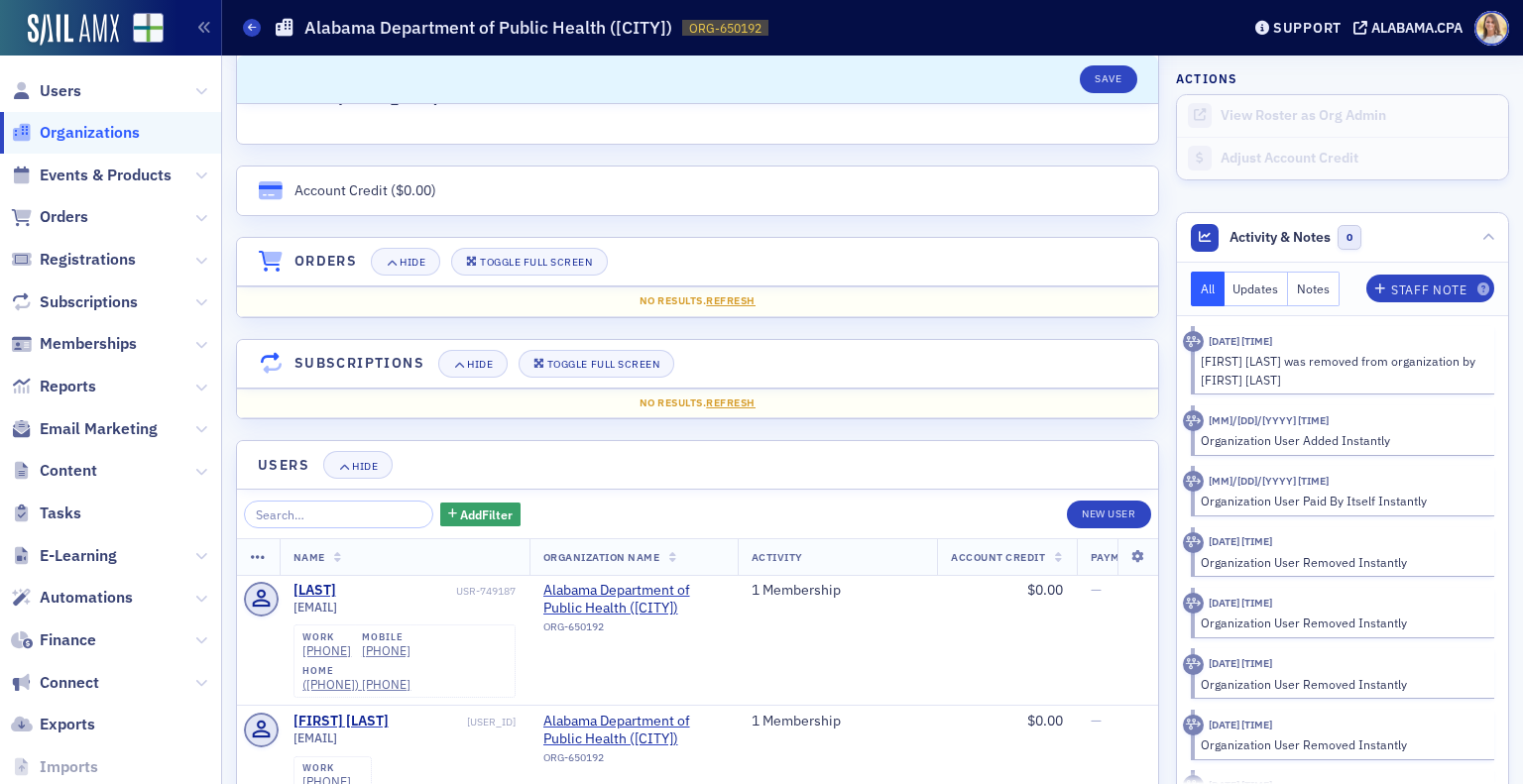 scroll, scrollTop: 1201, scrollLeft: 0, axis: vertical 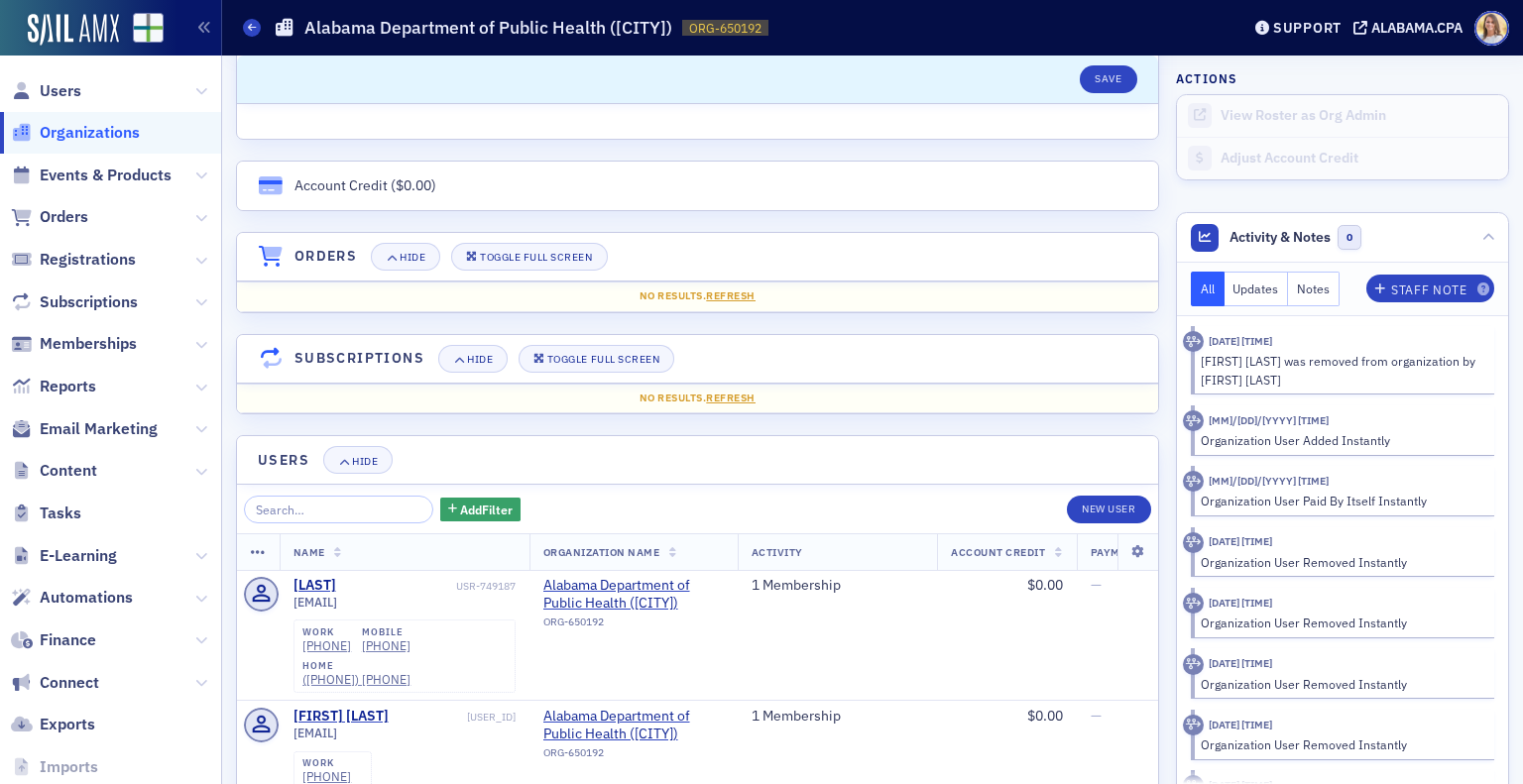 click on "Organizations" 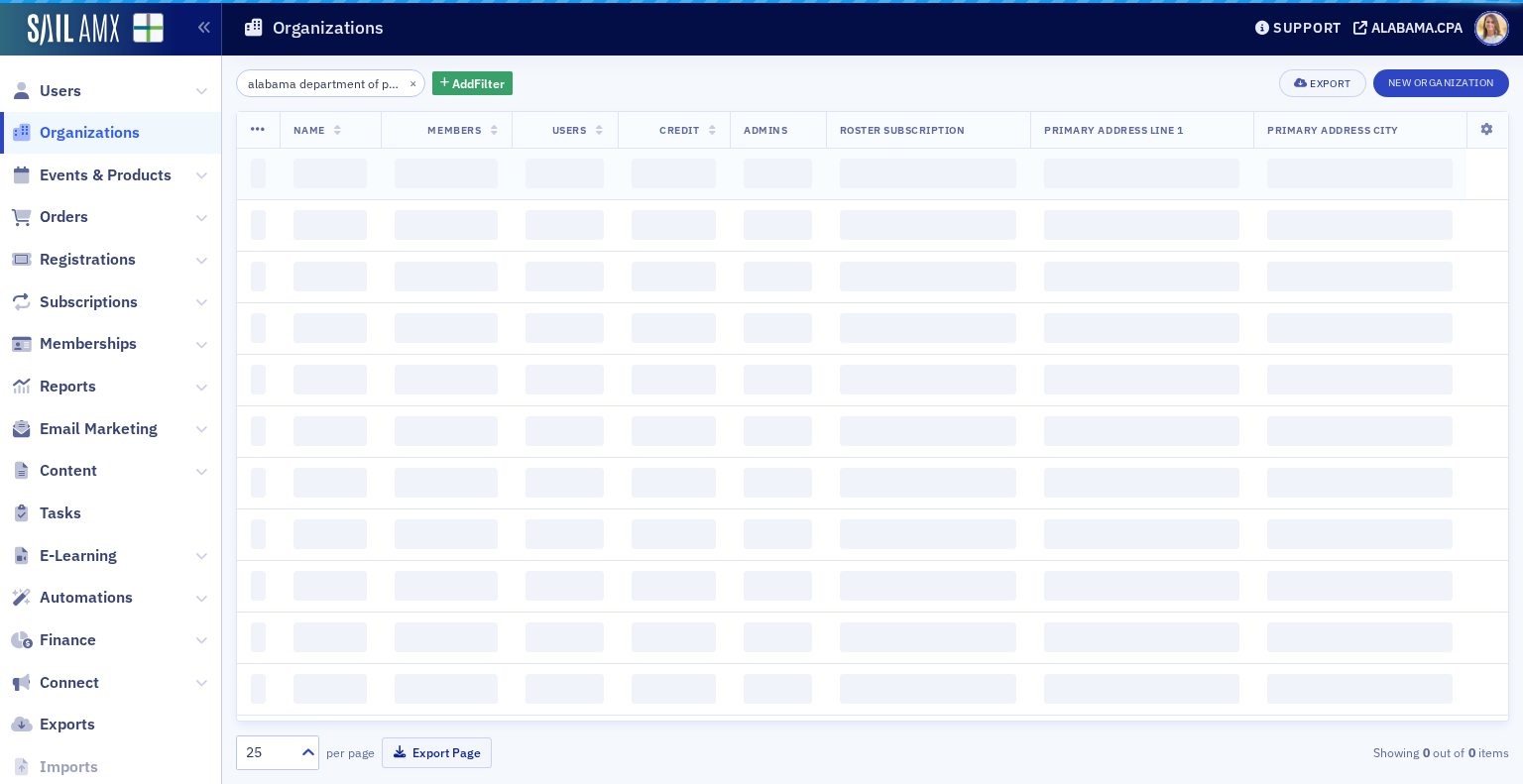 scroll, scrollTop: 0, scrollLeft: 0, axis: both 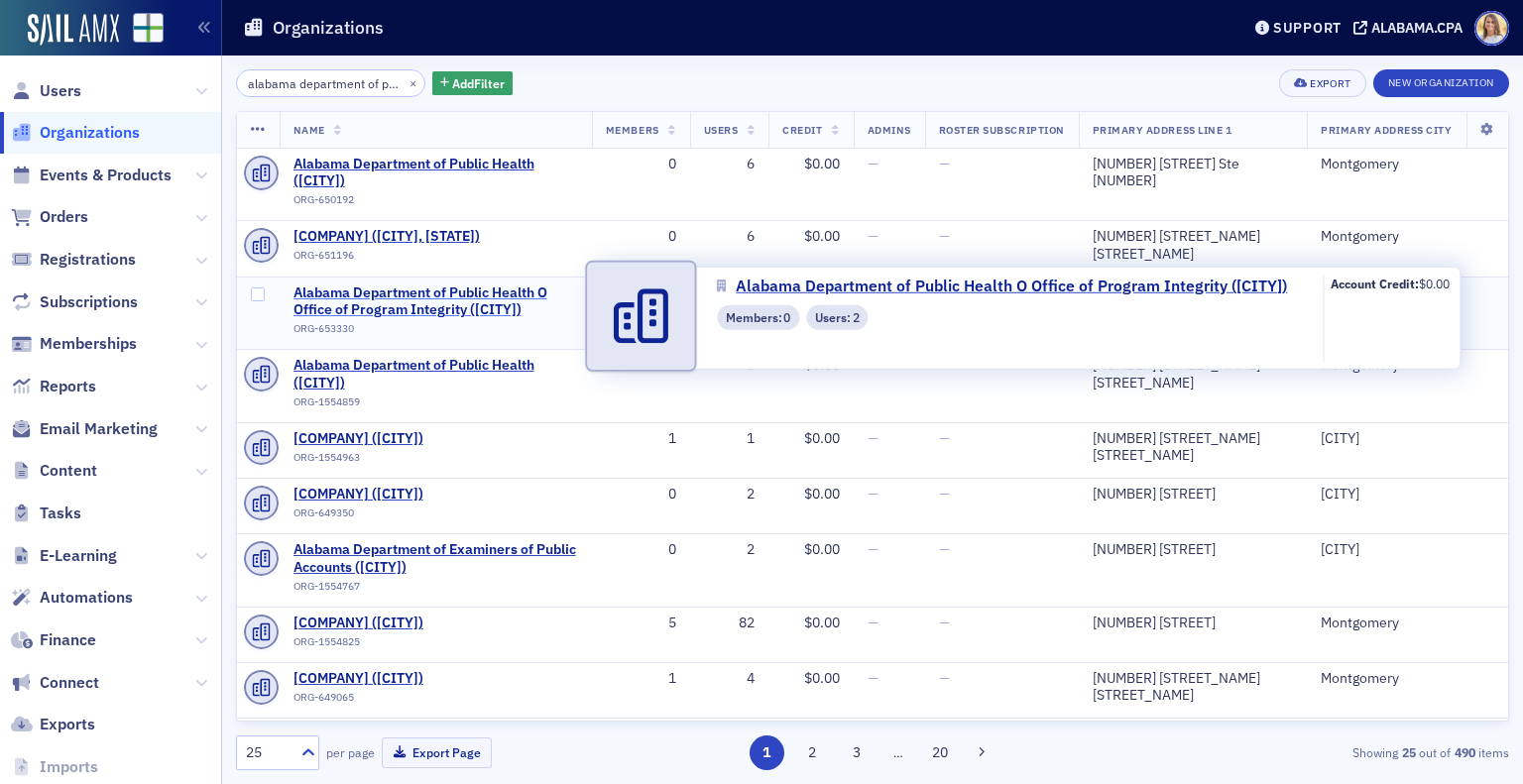 click on "Alabama Department of Public Health O Office of Program Integrity ([CITY])" 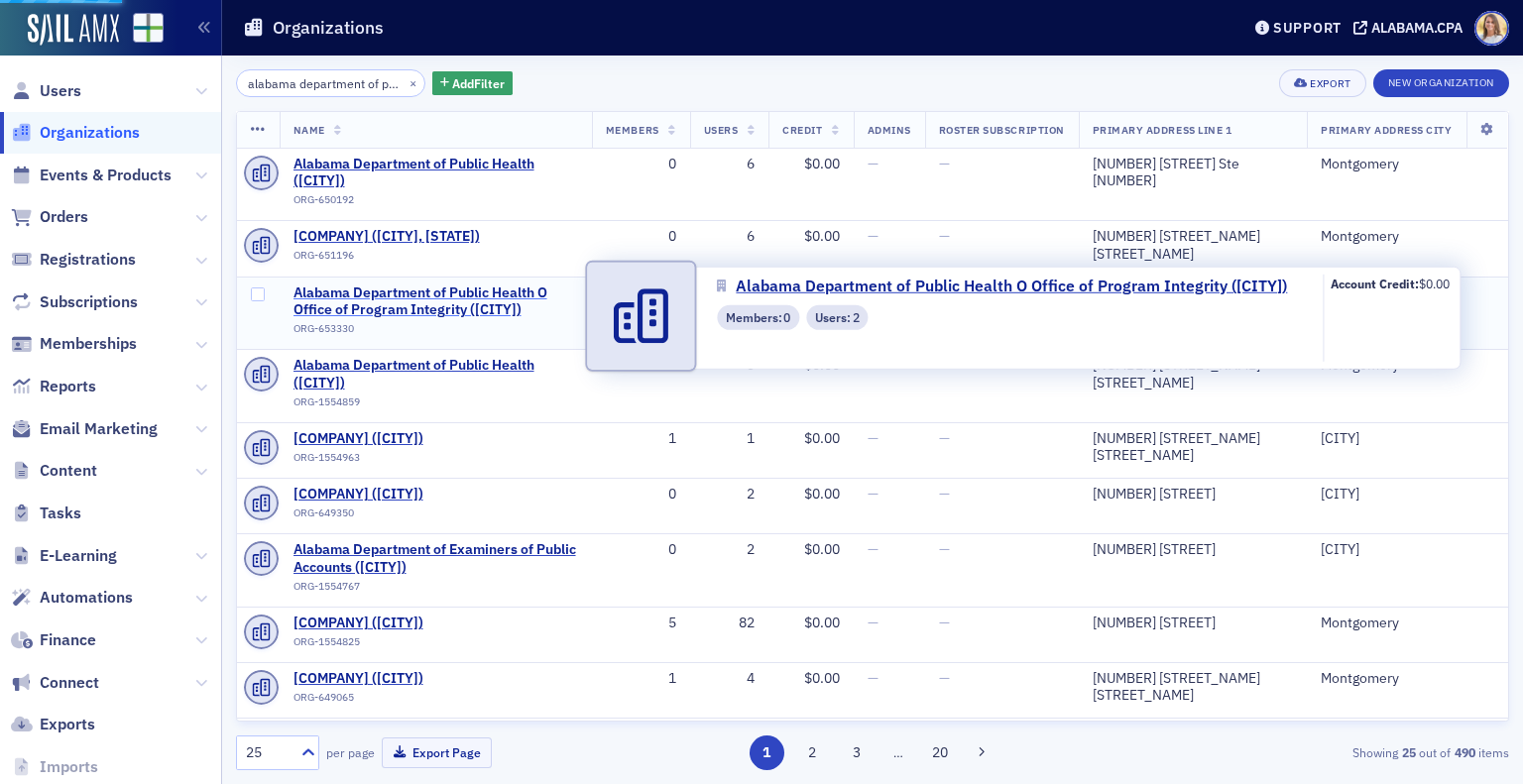 select on "US" 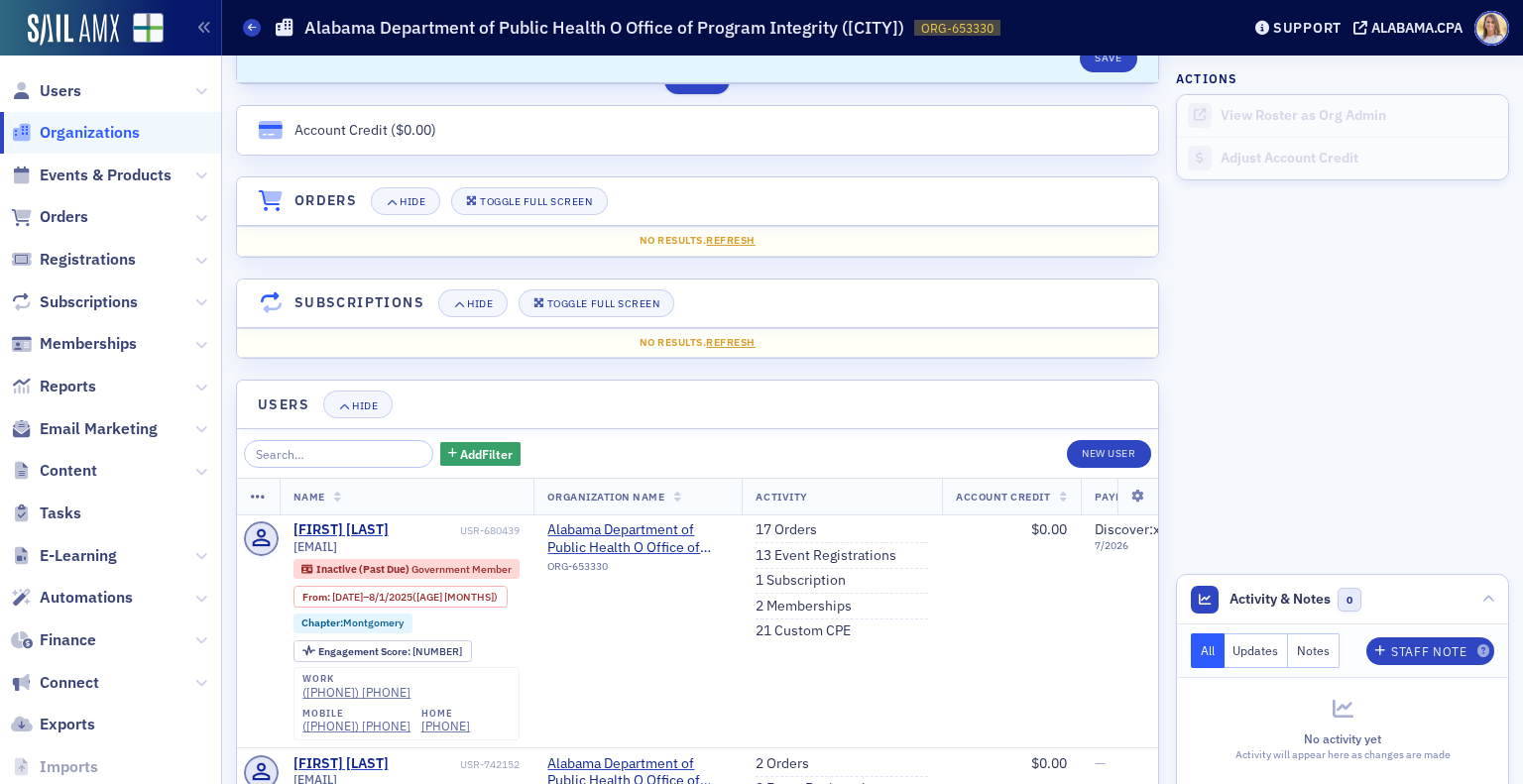 scroll, scrollTop: 1327, scrollLeft: 0, axis: vertical 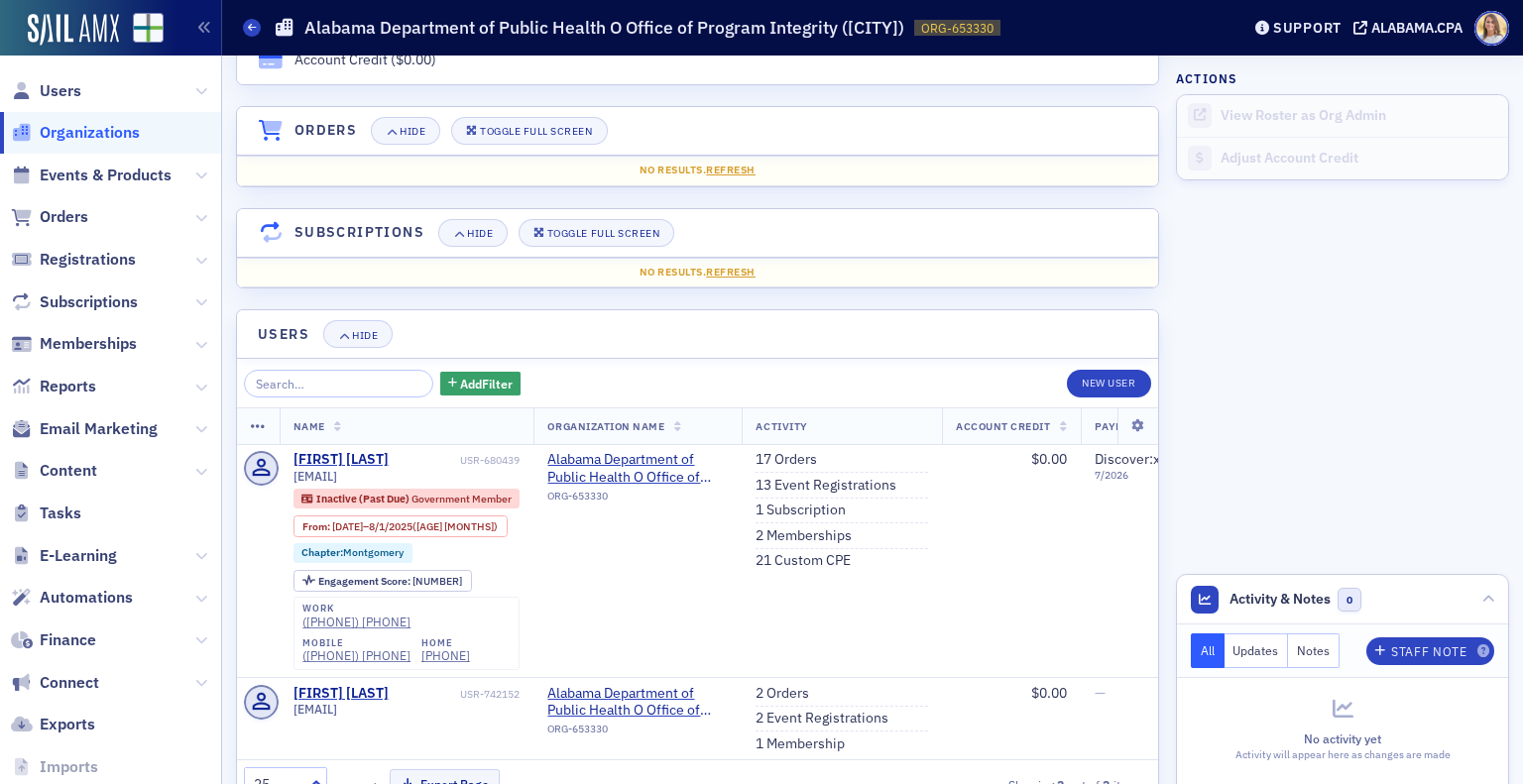 click on "Organizations" 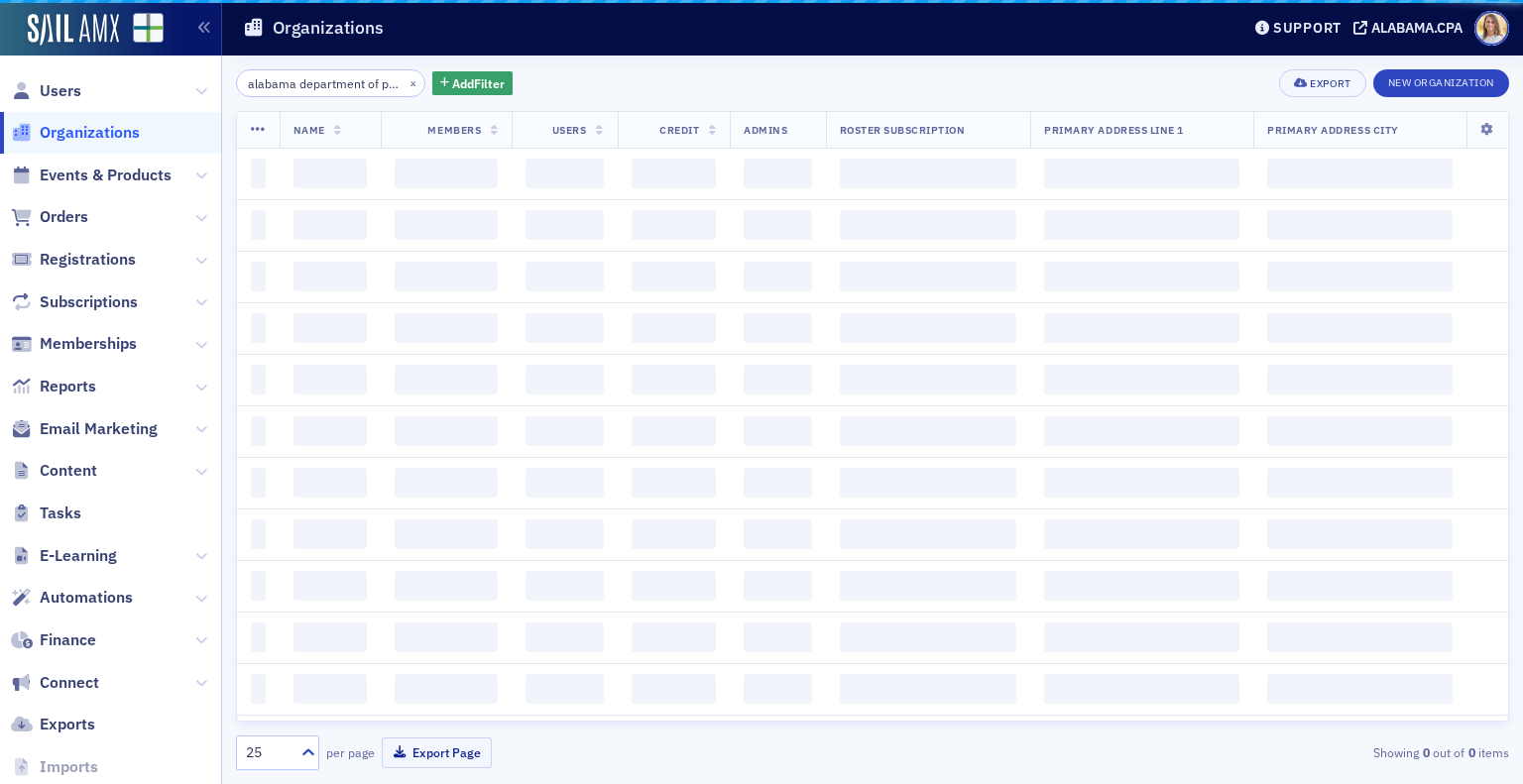 scroll, scrollTop: 0, scrollLeft: 0, axis: both 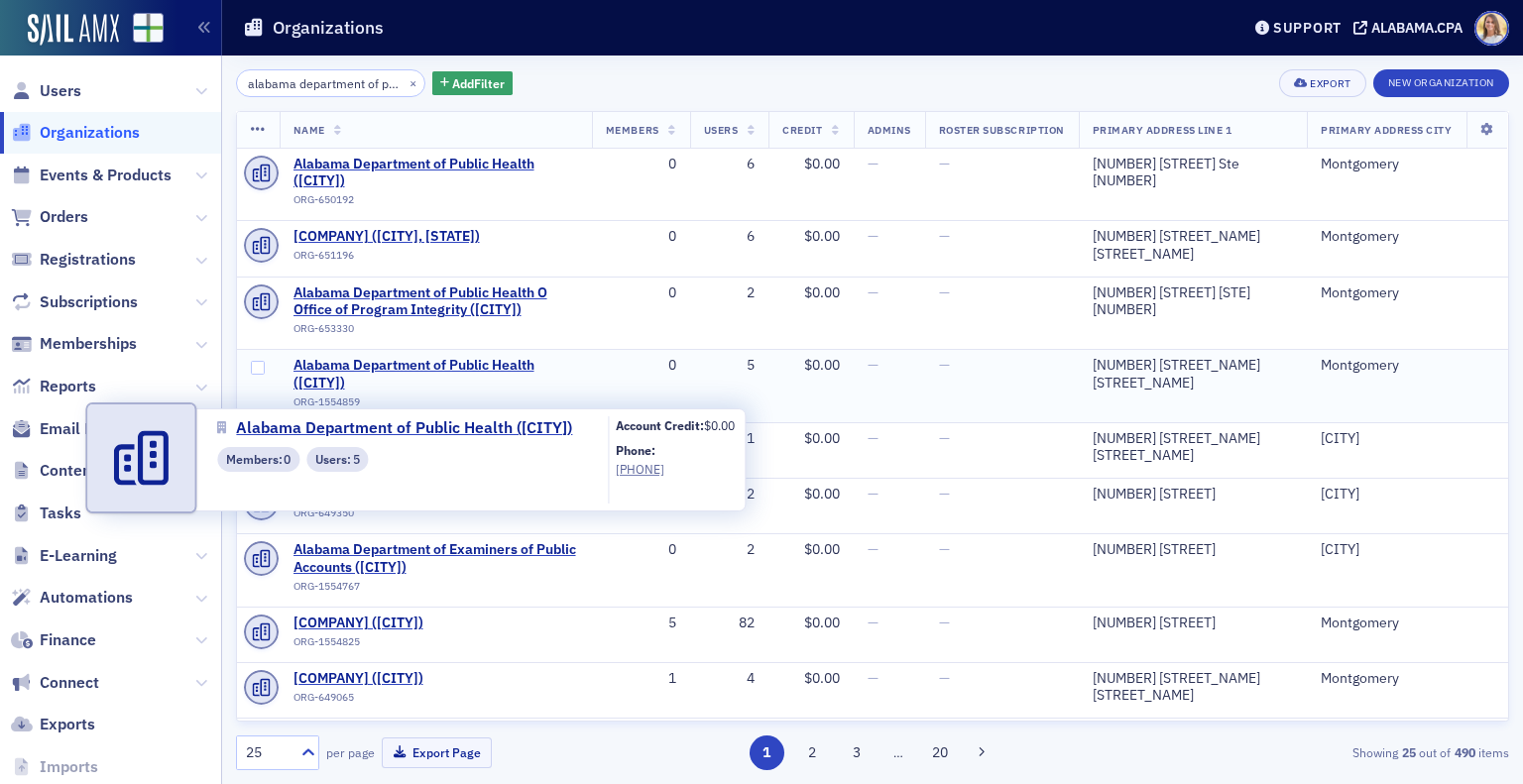 click on "Alabama Department of Public Health ([CITY]) ORG-1554859" 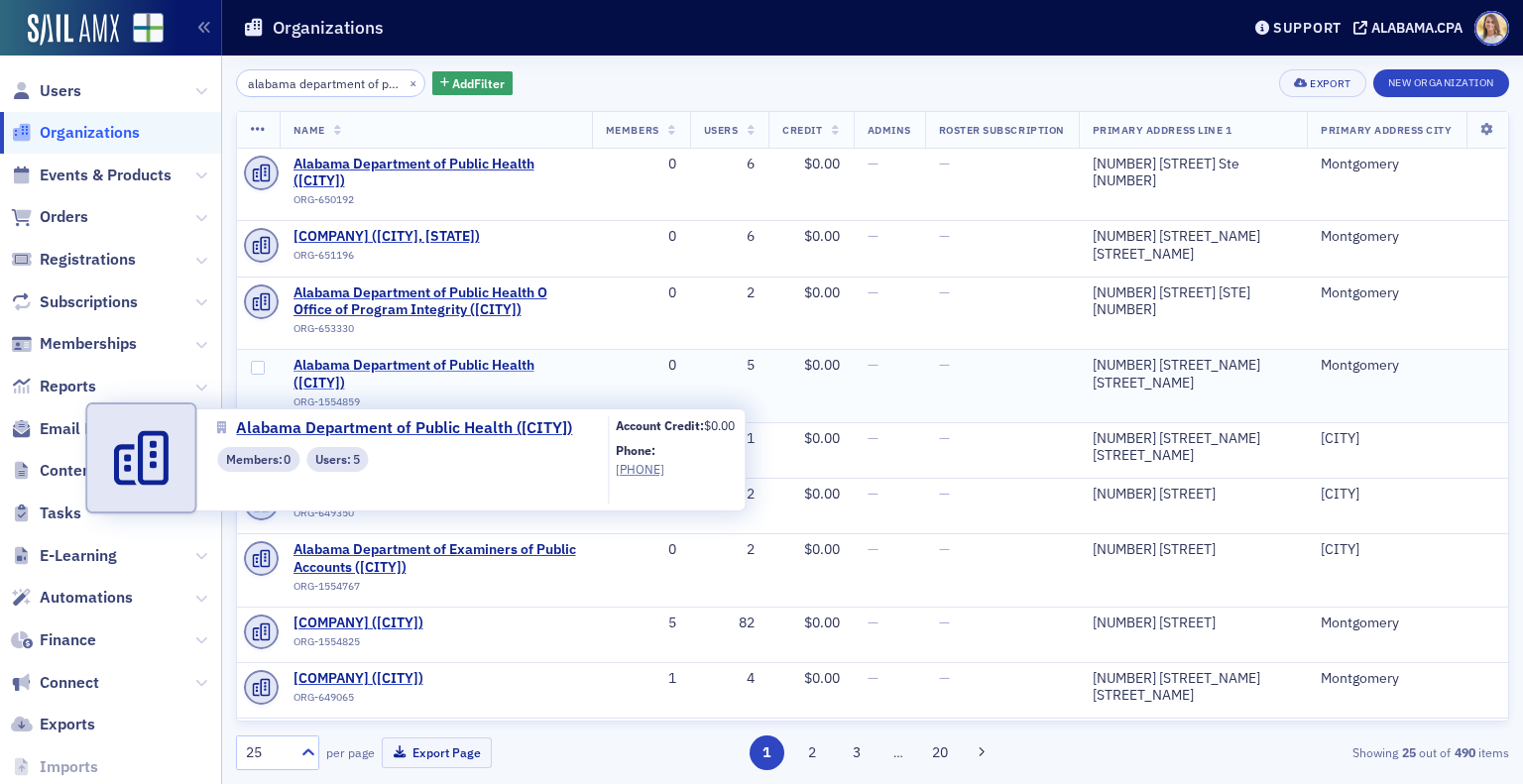 click on "Alabama Department of Public Health ([CITY])" 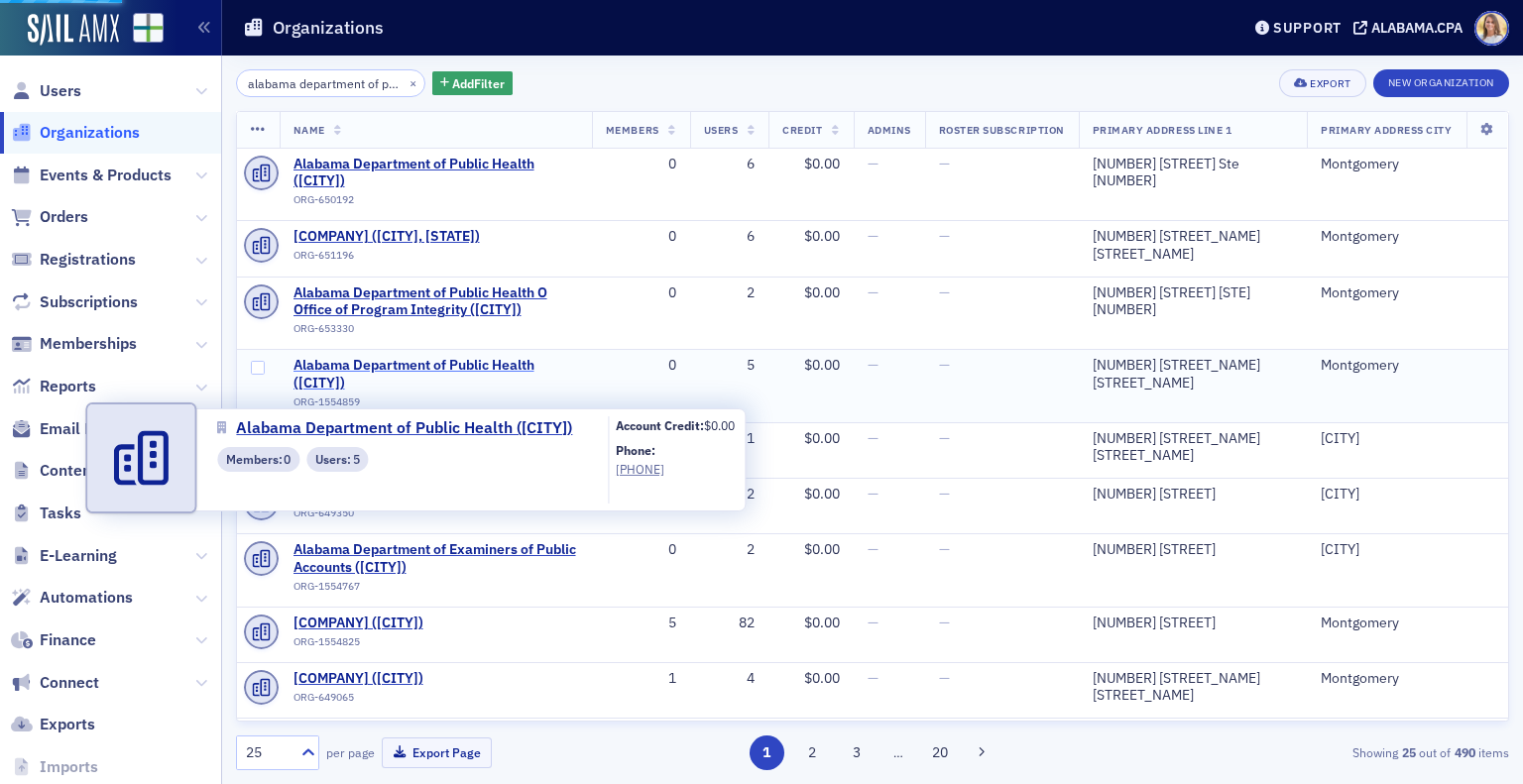 select on "US" 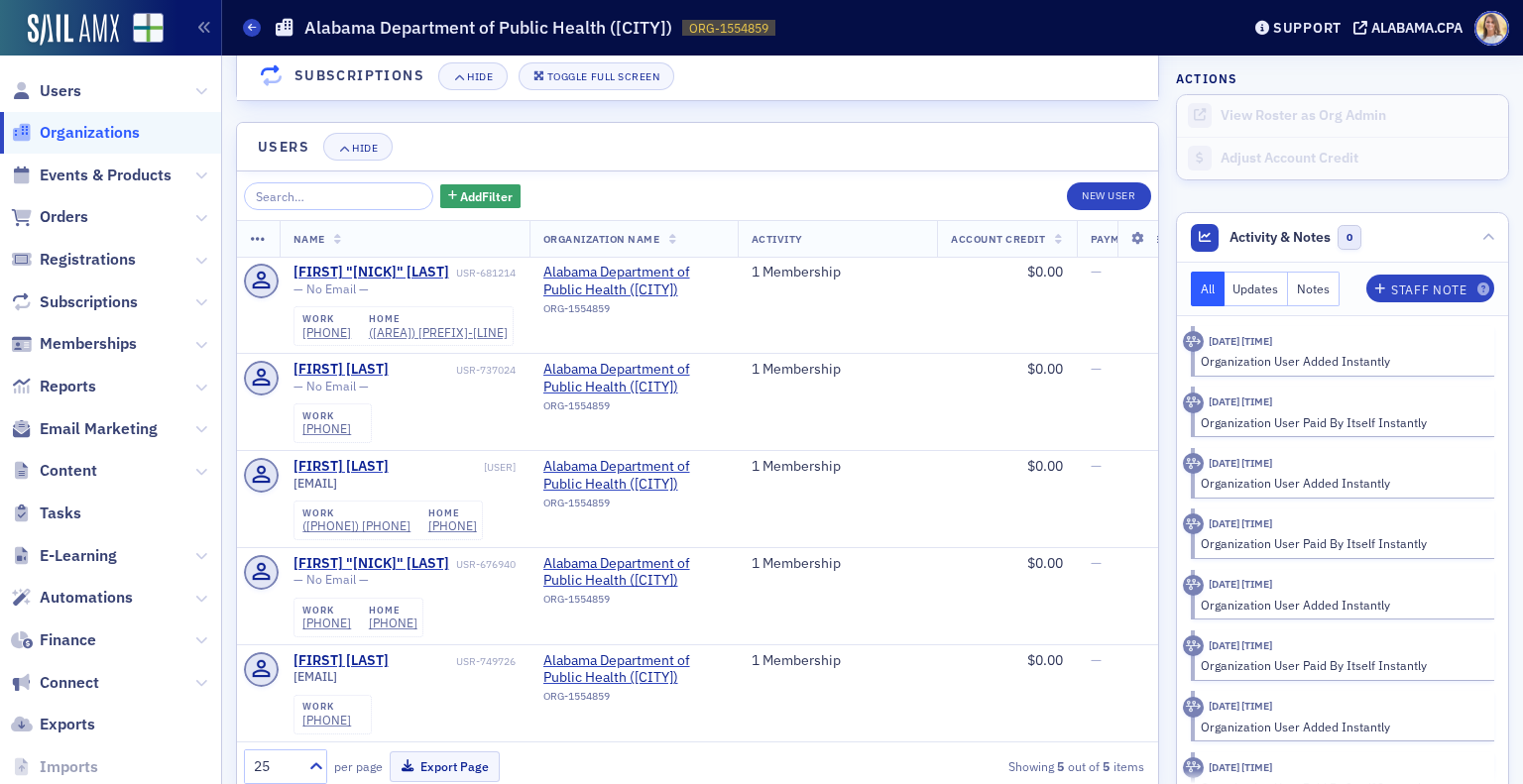scroll, scrollTop: 1564, scrollLeft: 0, axis: vertical 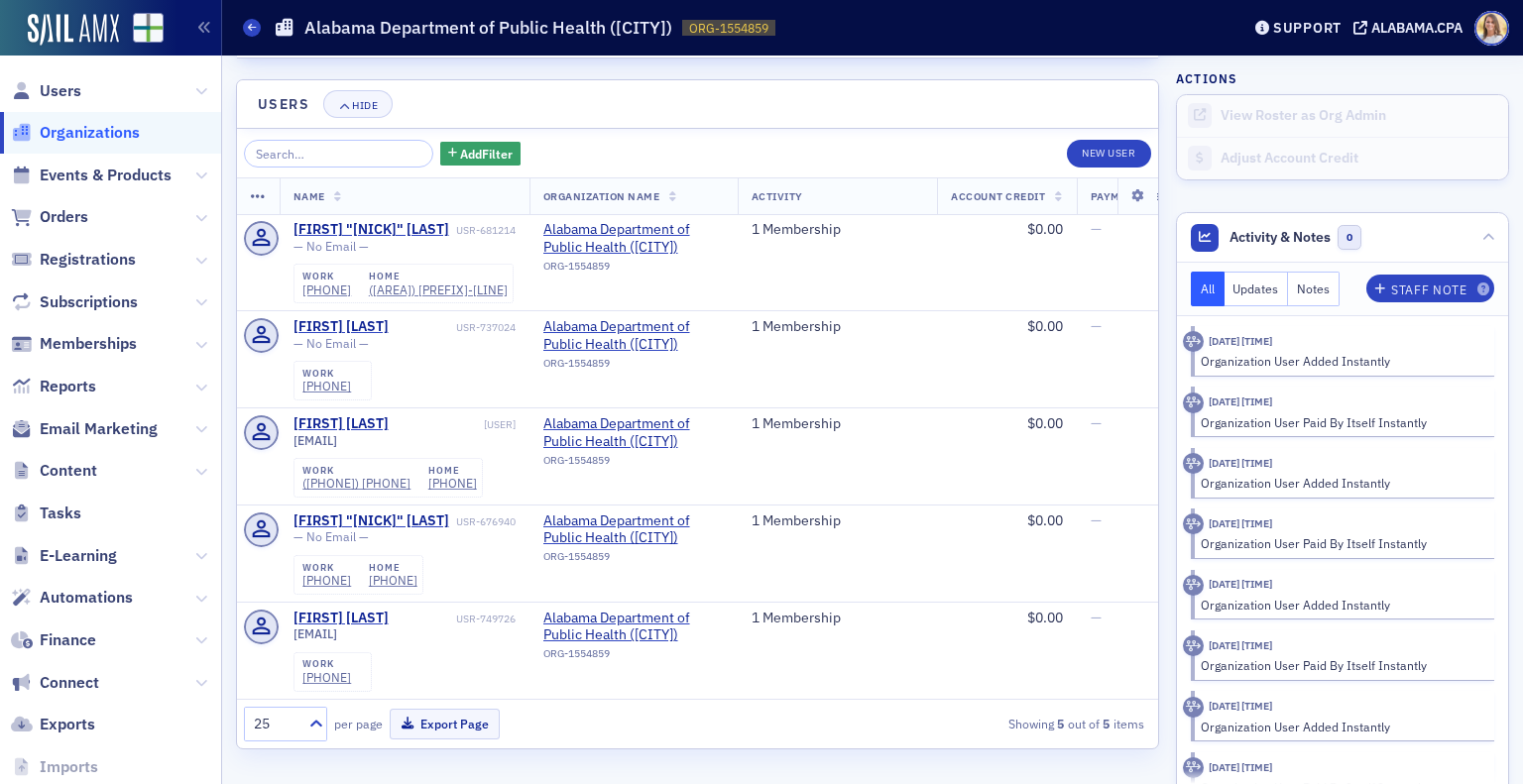 click on "Organizations" 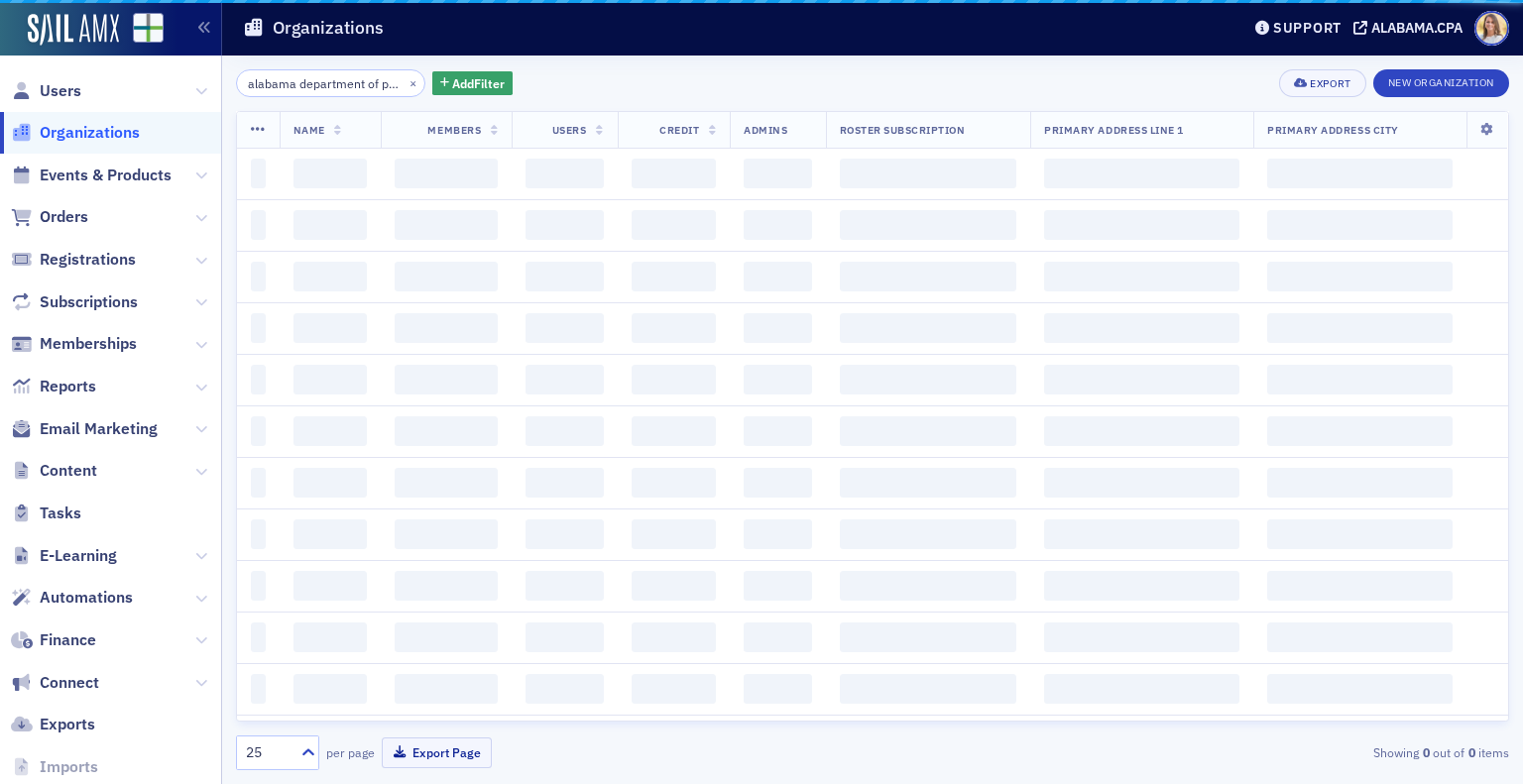 scroll, scrollTop: 0, scrollLeft: 0, axis: both 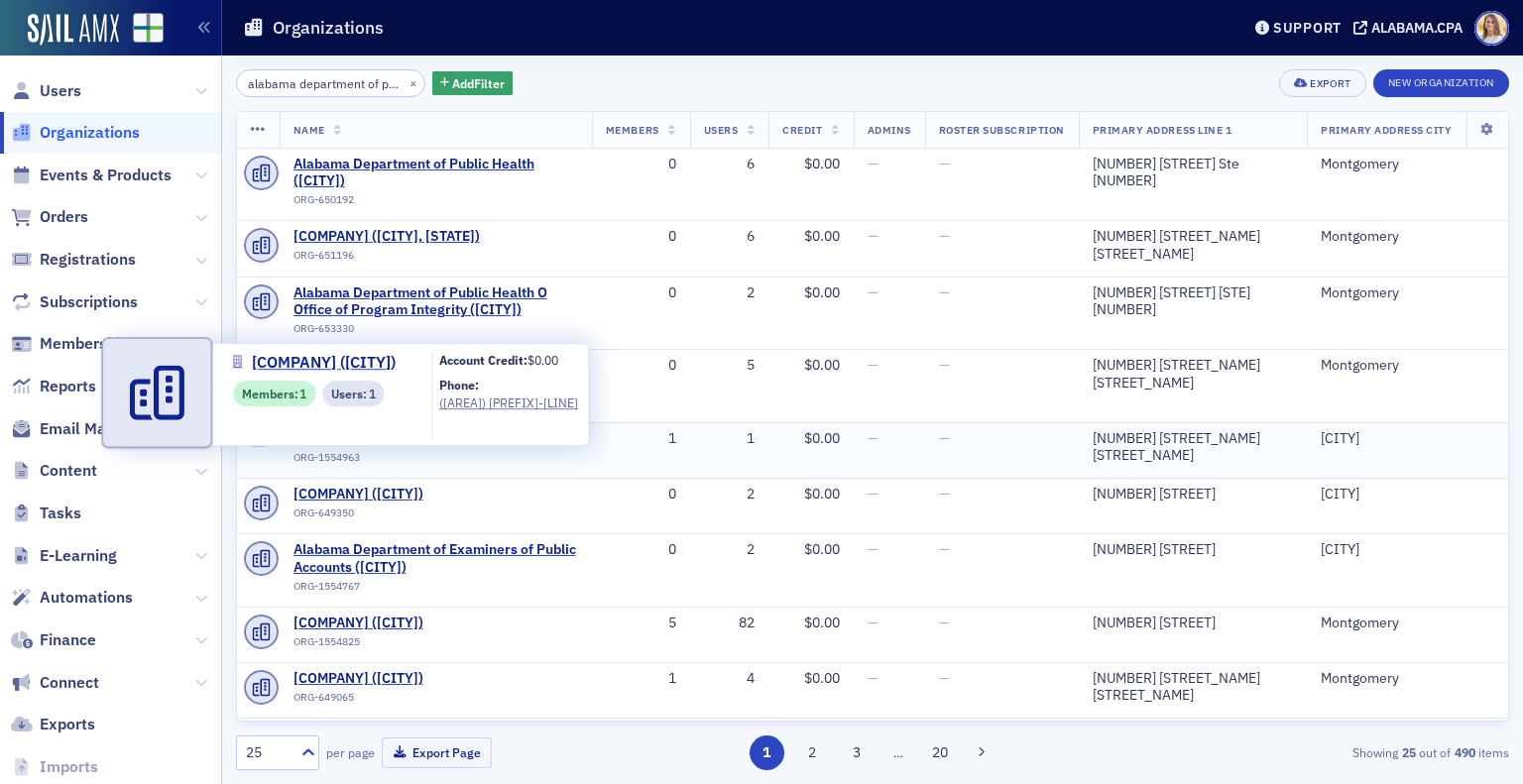 click on "[COMPANY] ([CITY])" 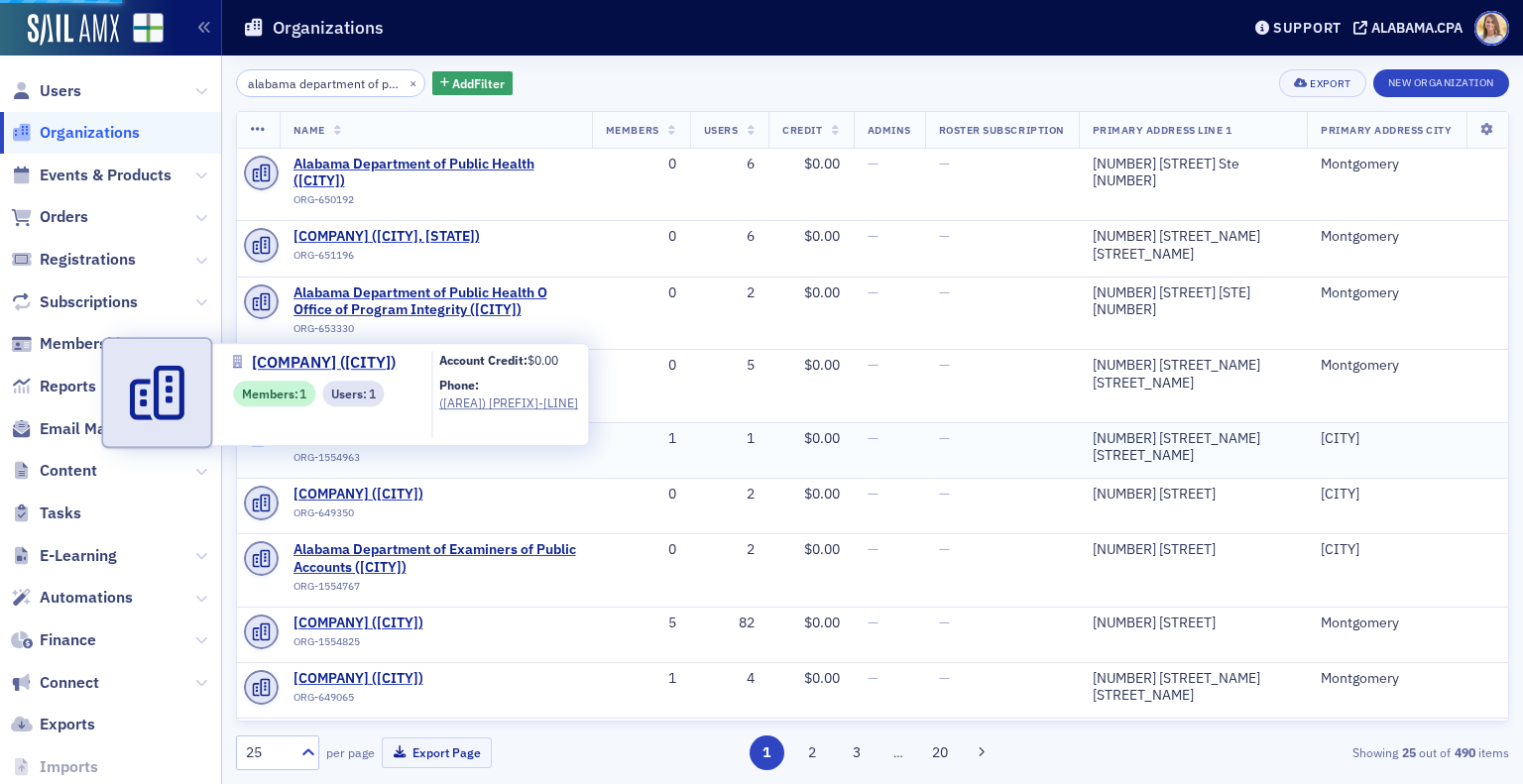 select on "US" 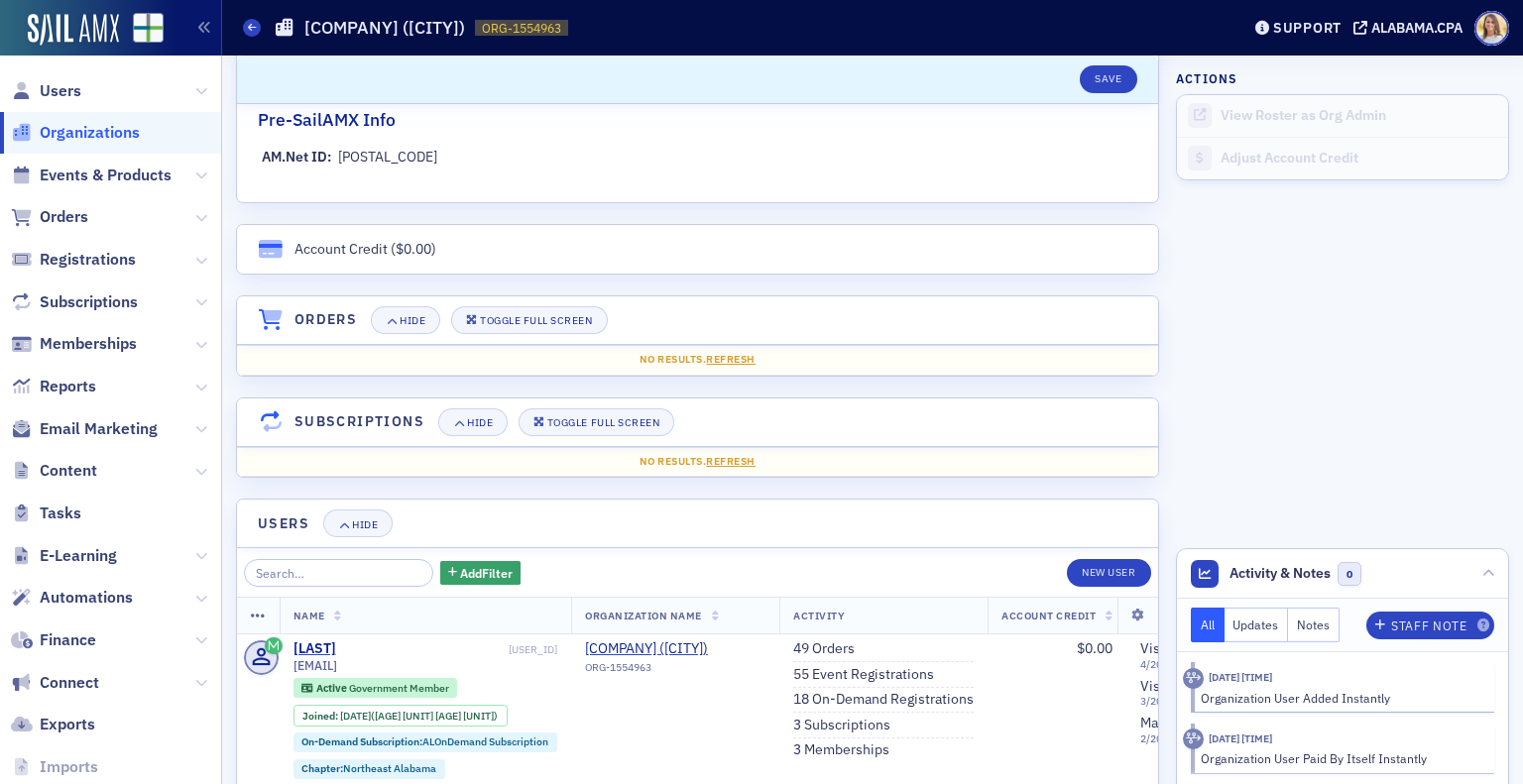 scroll, scrollTop: 1201, scrollLeft: 0, axis: vertical 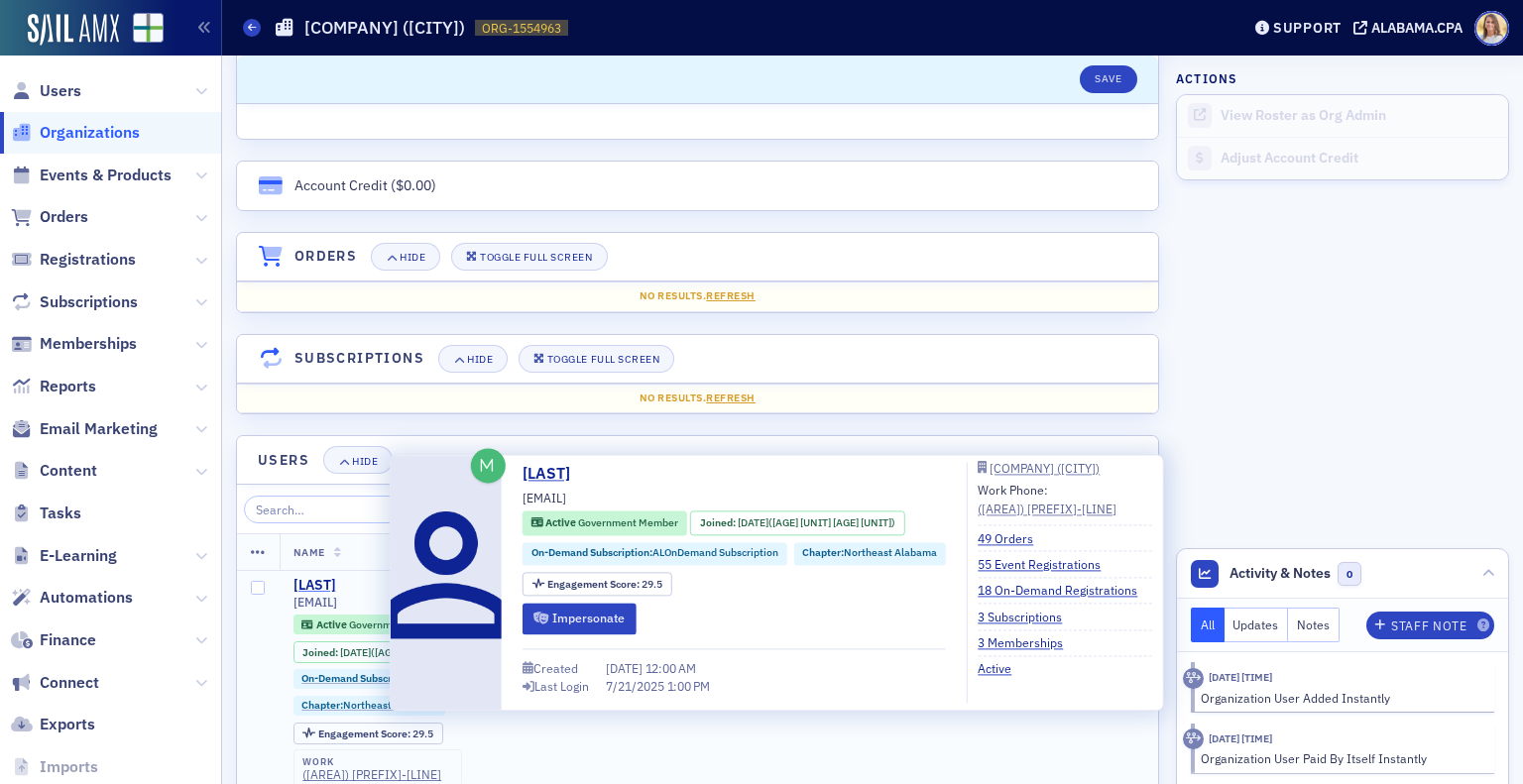 click on "[LAST]" 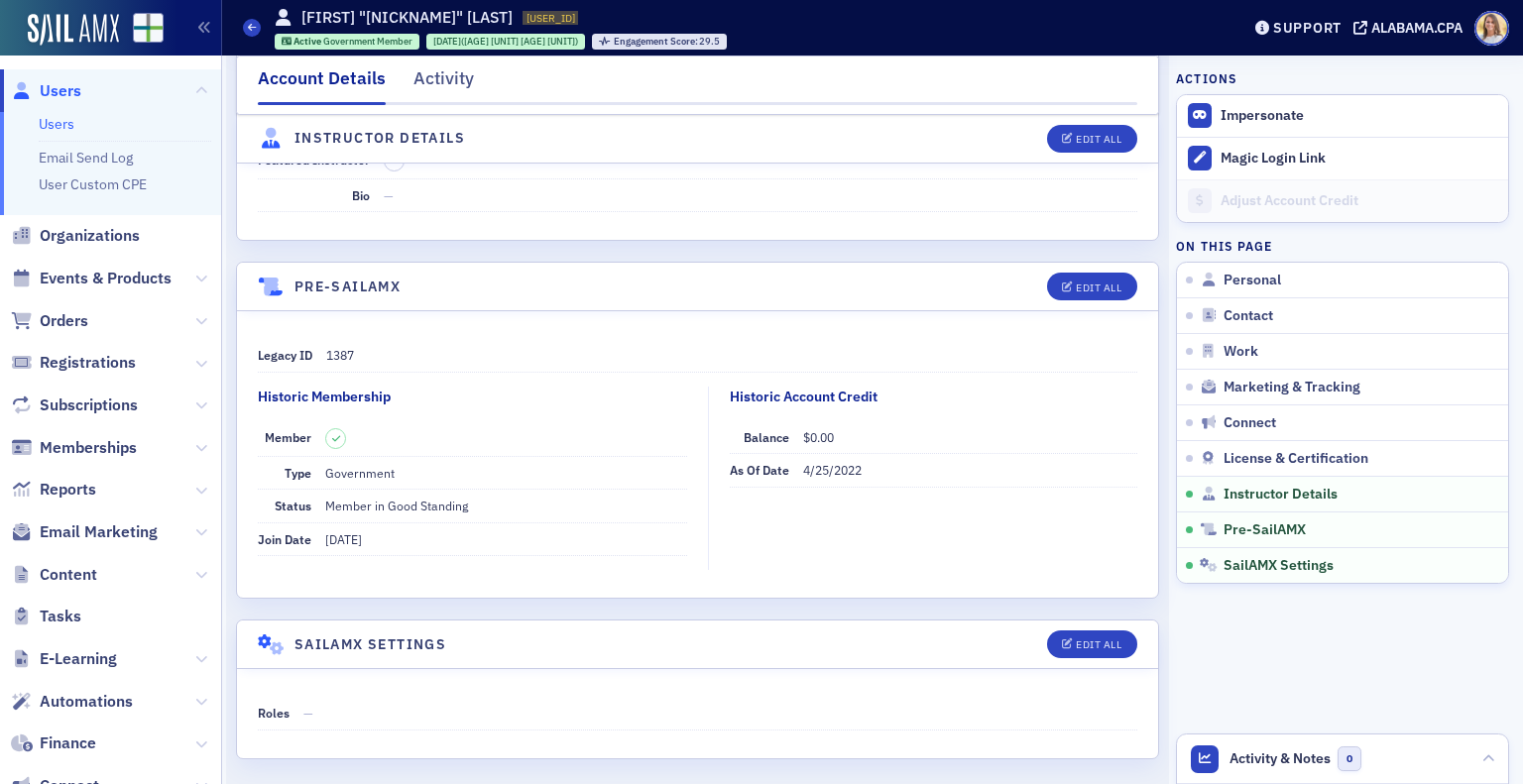 scroll, scrollTop: 3632, scrollLeft: 0, axis: vertical 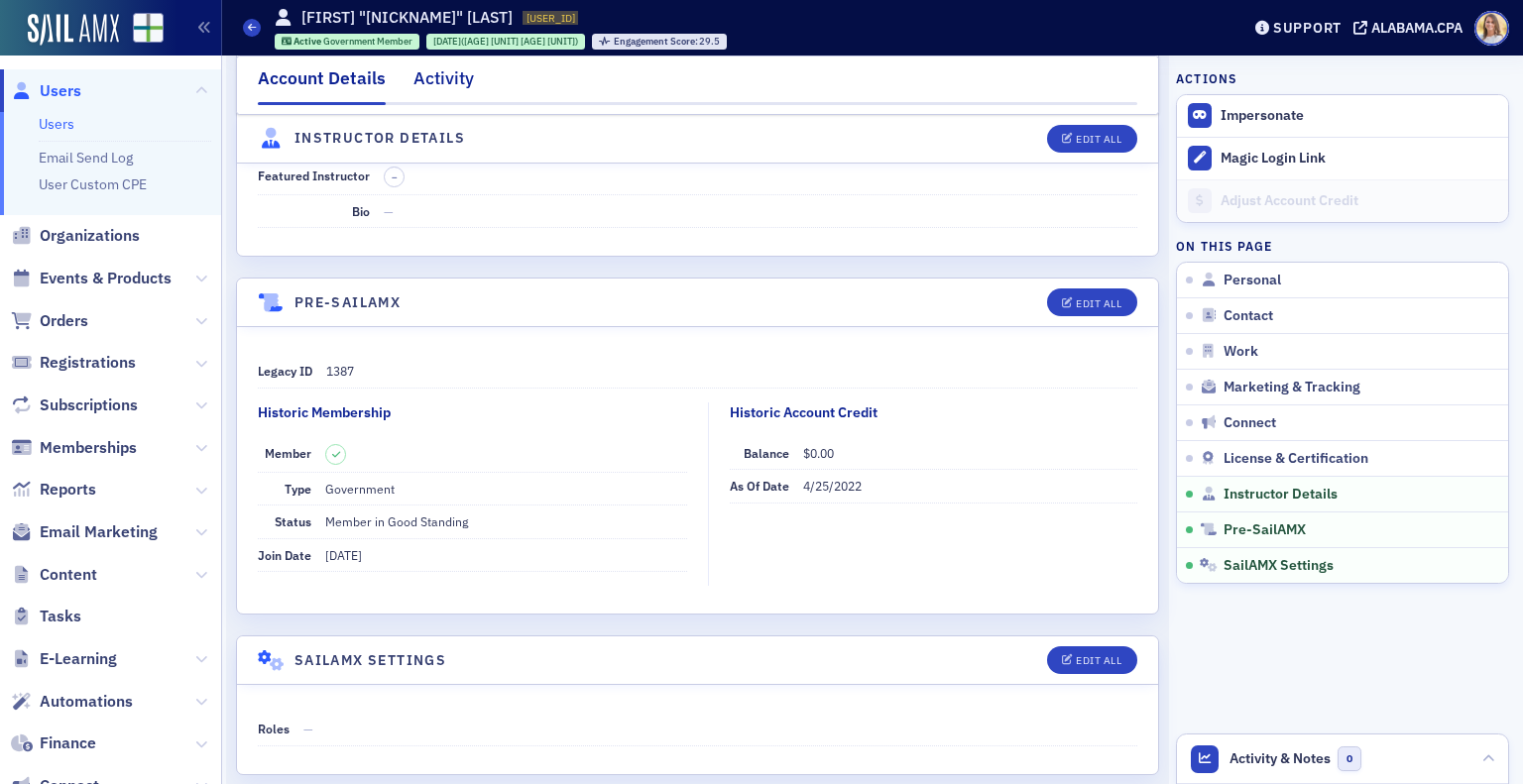 click on "Activity" 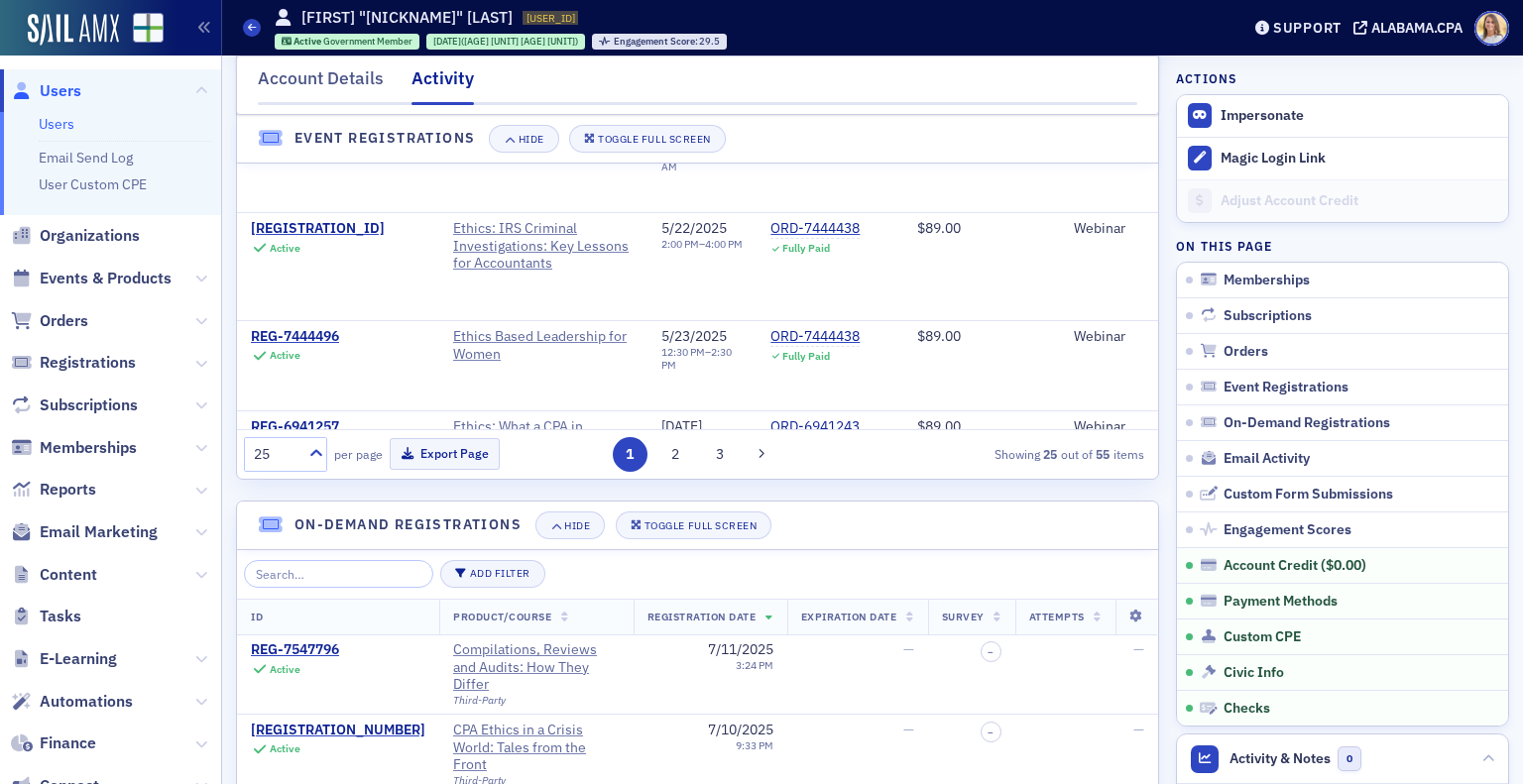 scroll, scrollTop: 3632, scrollLeft: 0, axis: vertical 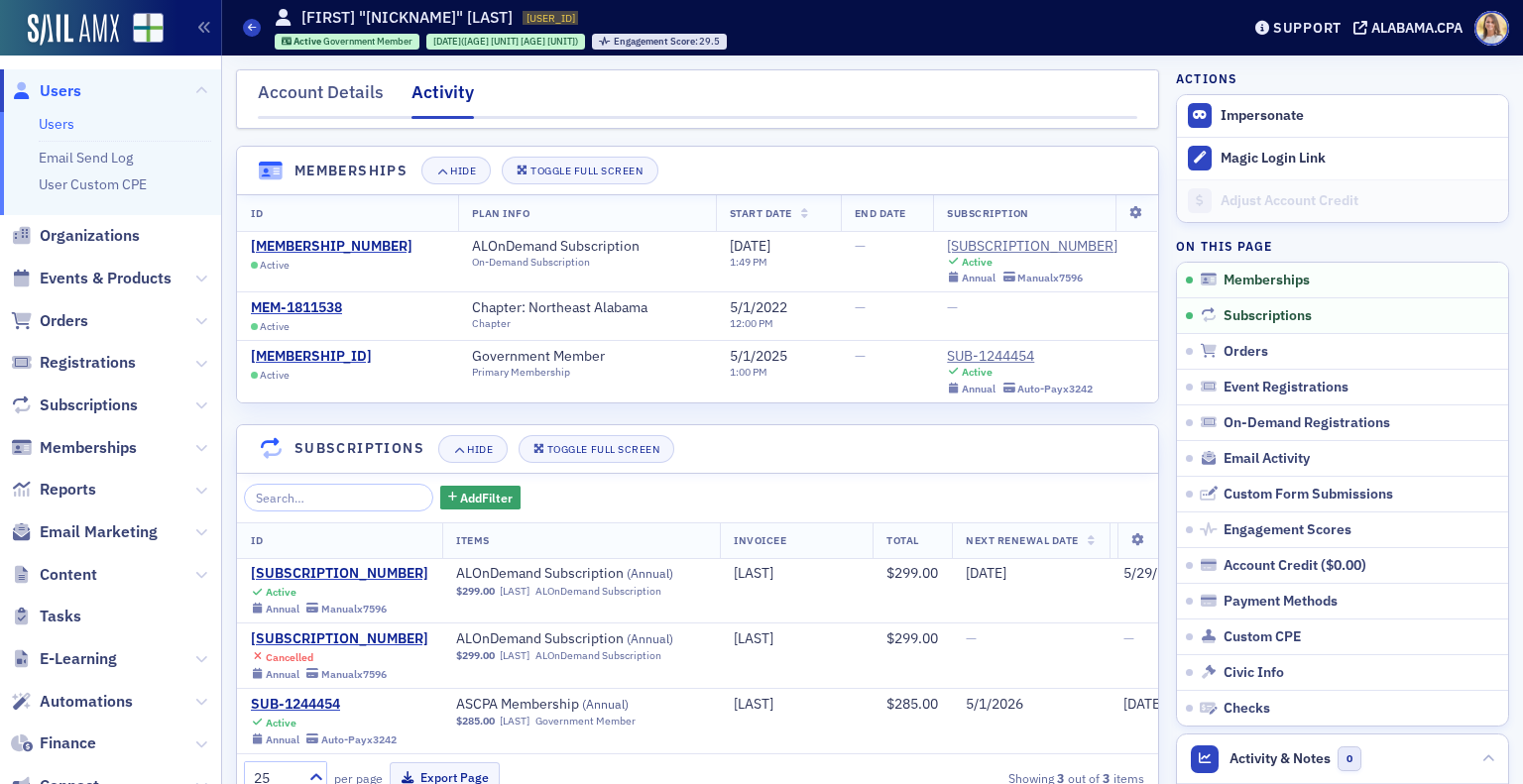 click on "Users" 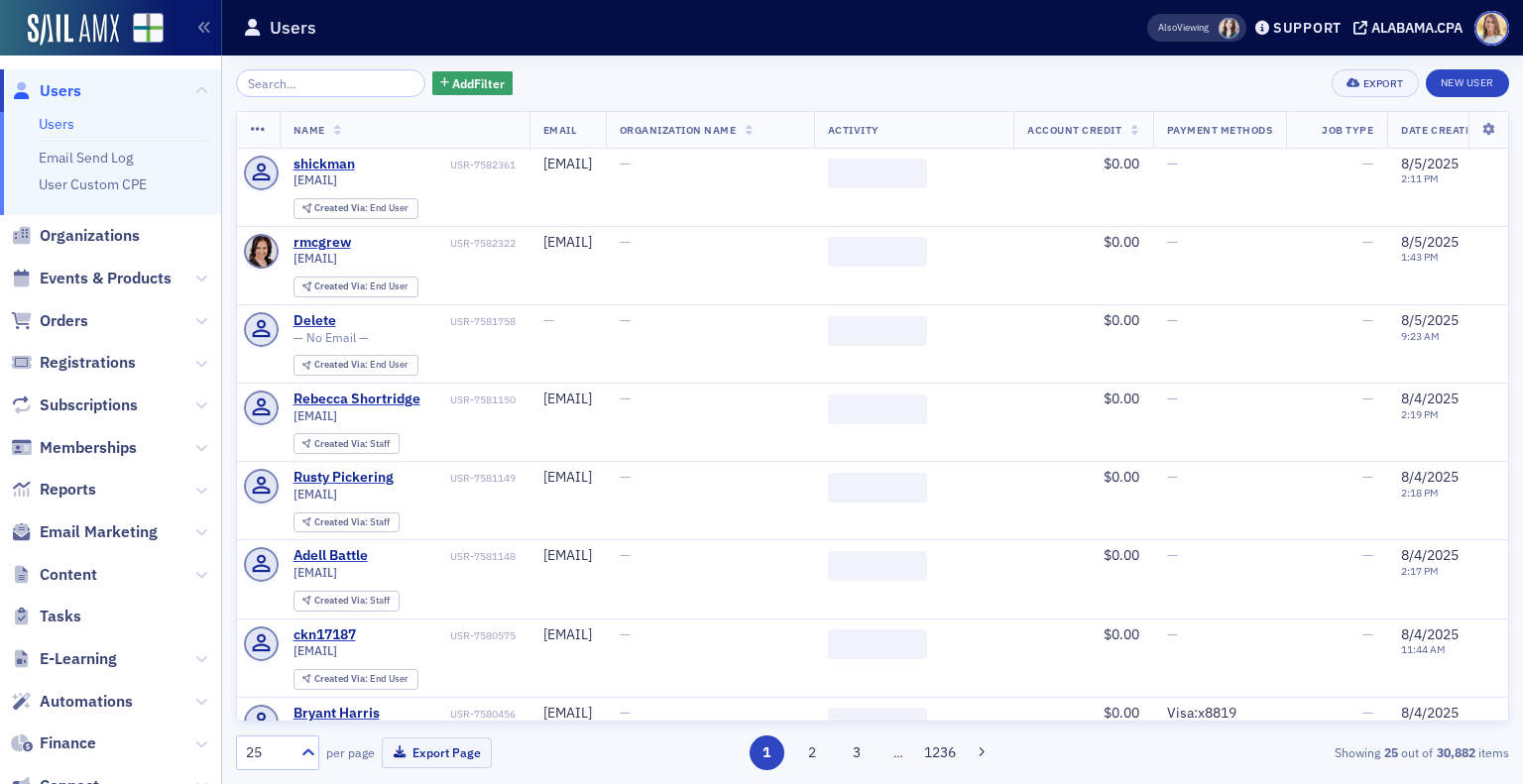 click 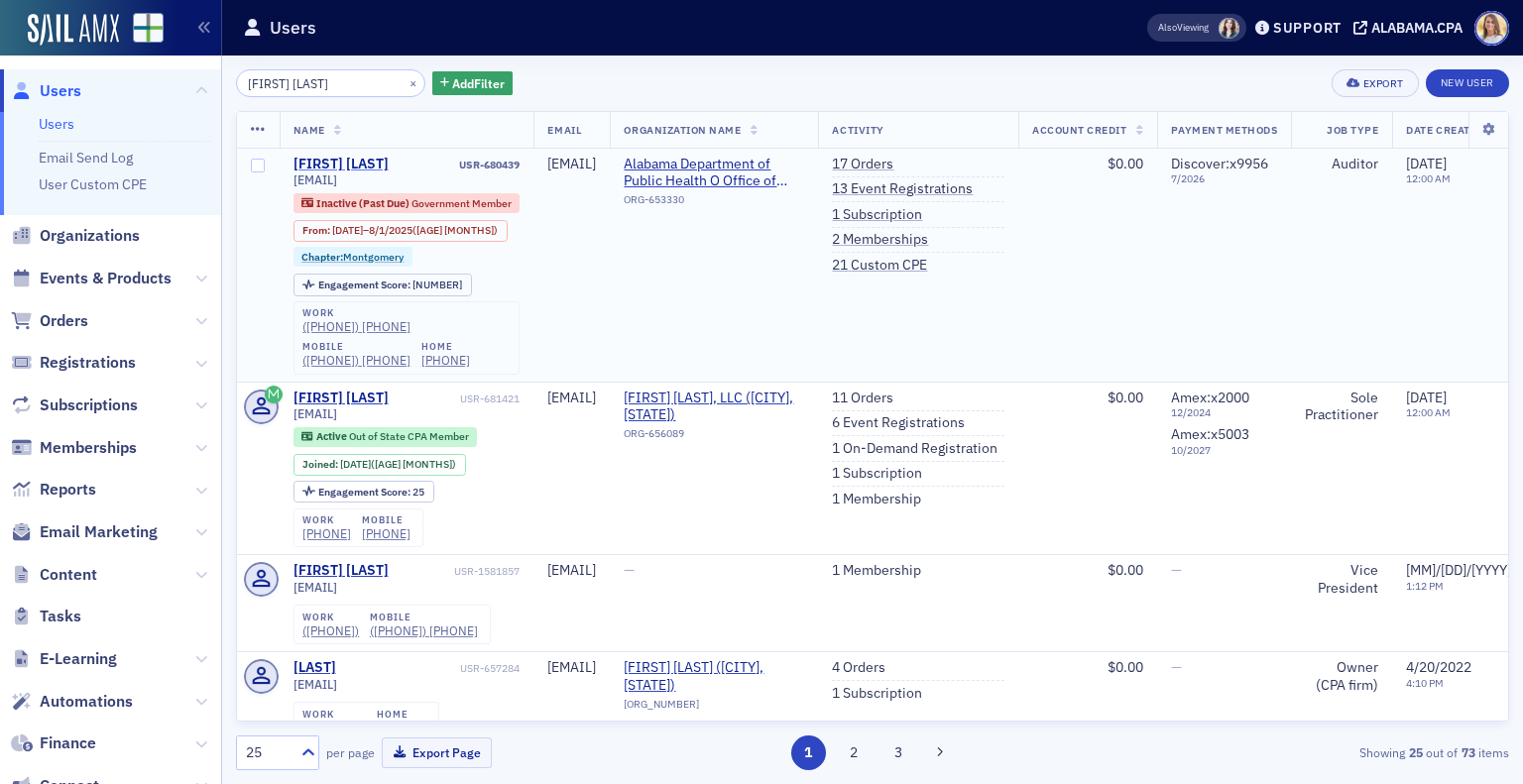 type on "[FIRST] [LAST]" 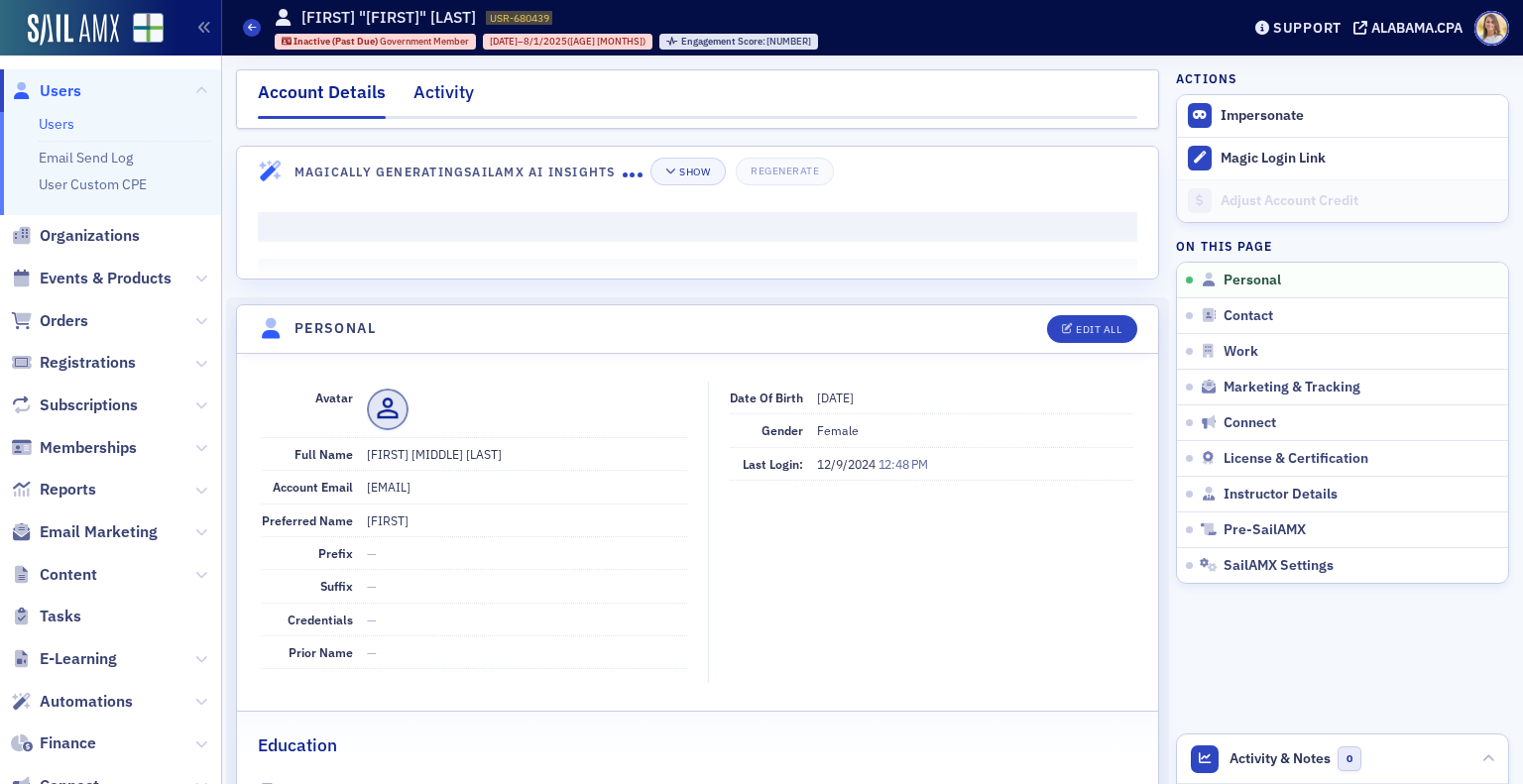 click on "Activity" 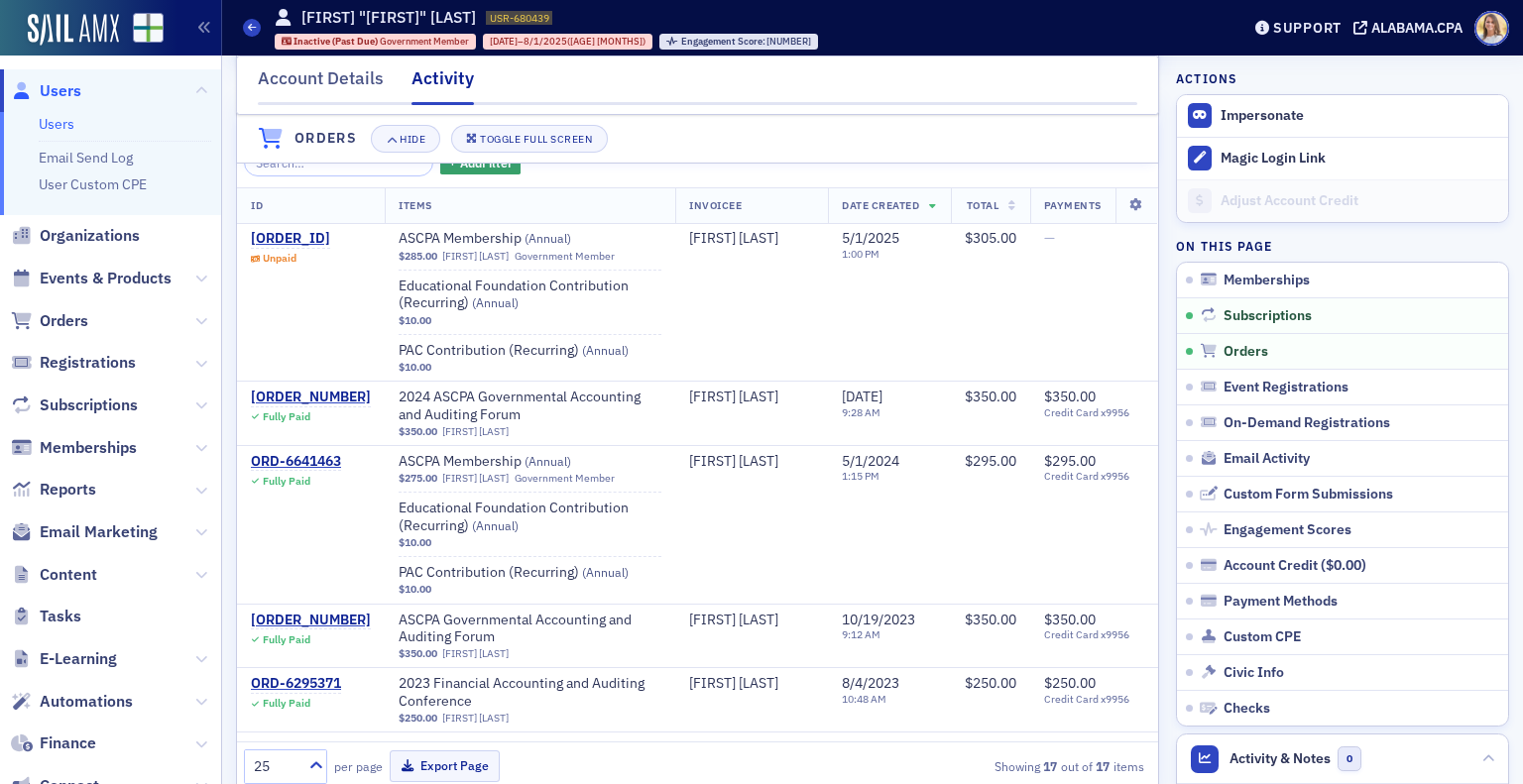 scroll, scrollTop: 587, scrollLeft: 0, axis: vertical 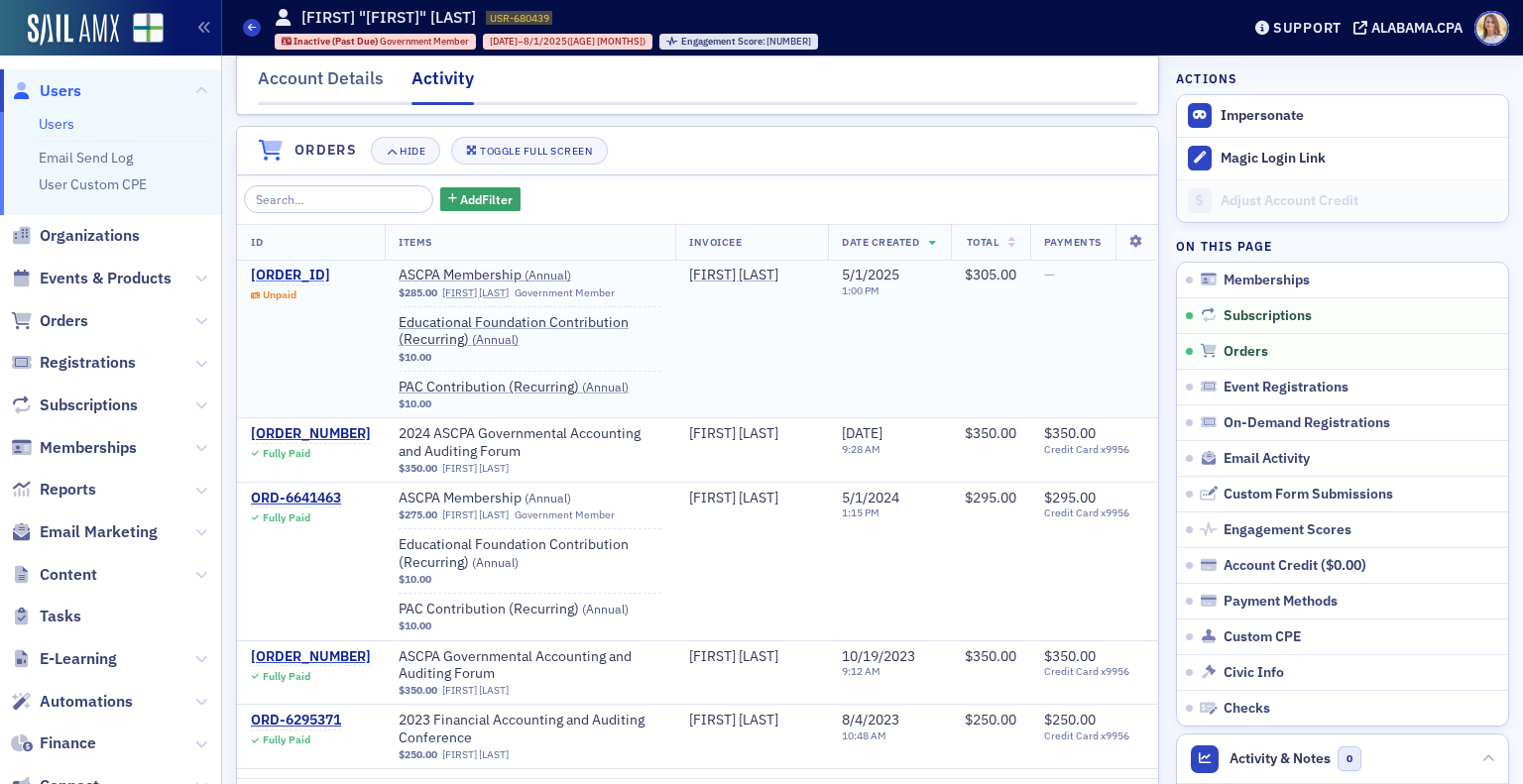 click on "[ORDER_ID]" 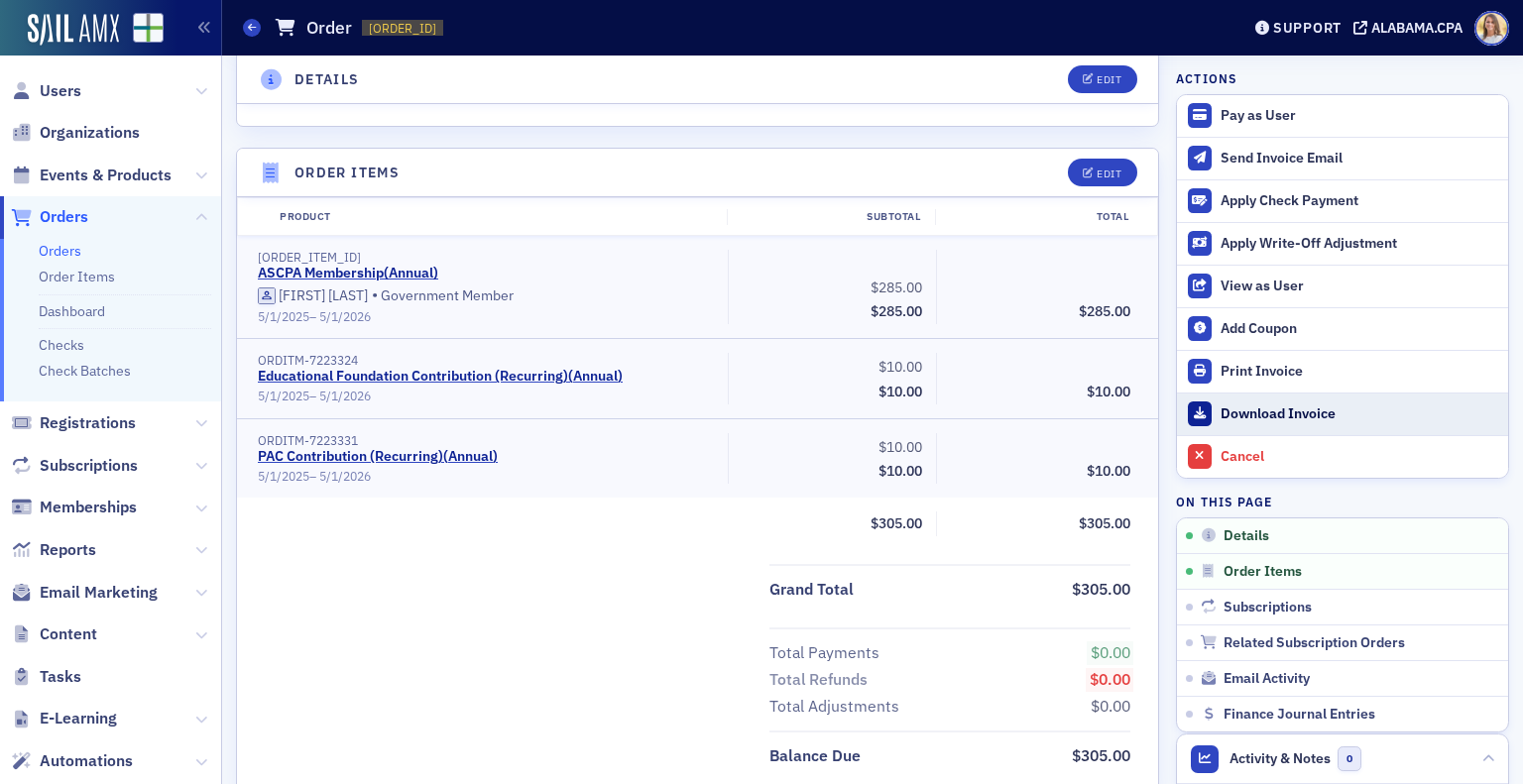 click on "Download Invoice" 